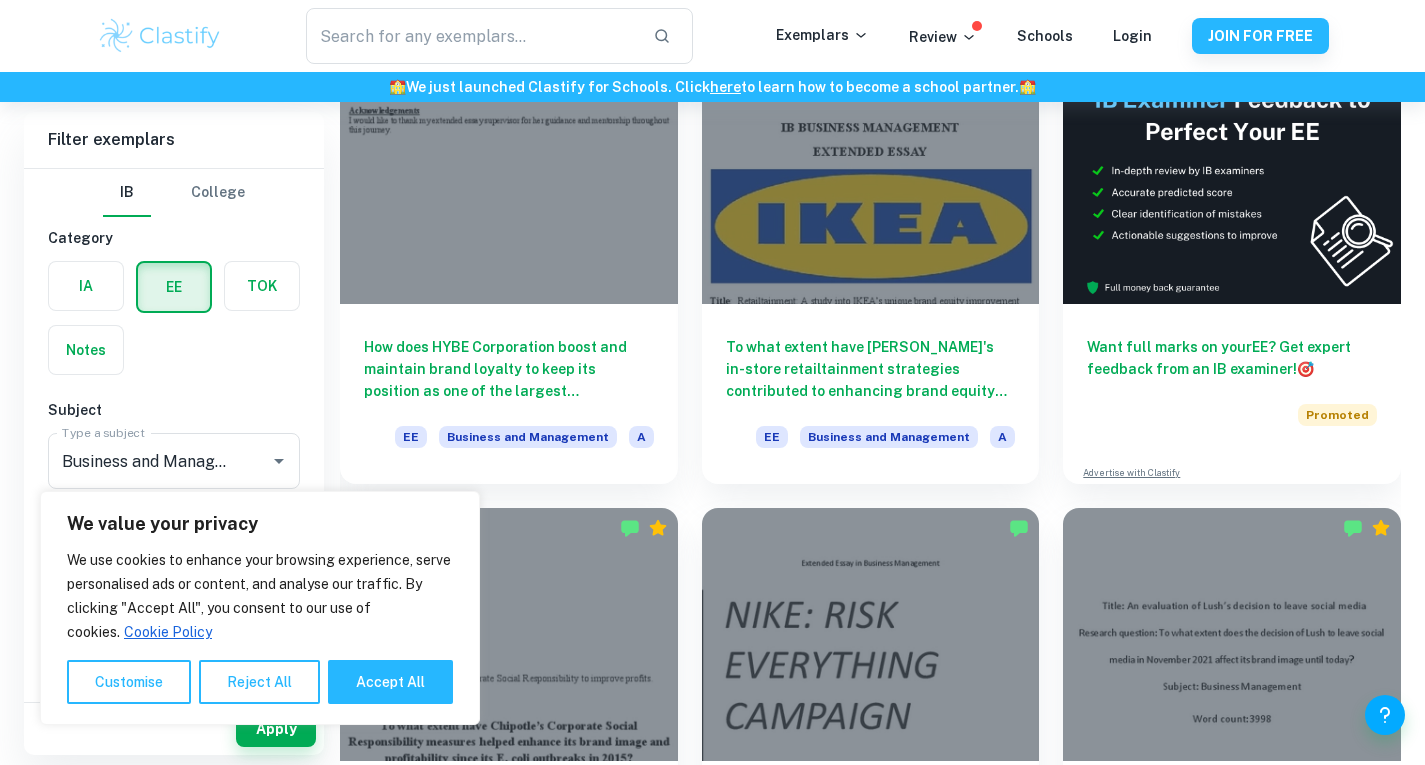 scroll, scrollTop: 205, scrollLeft: 0, axis: vertical 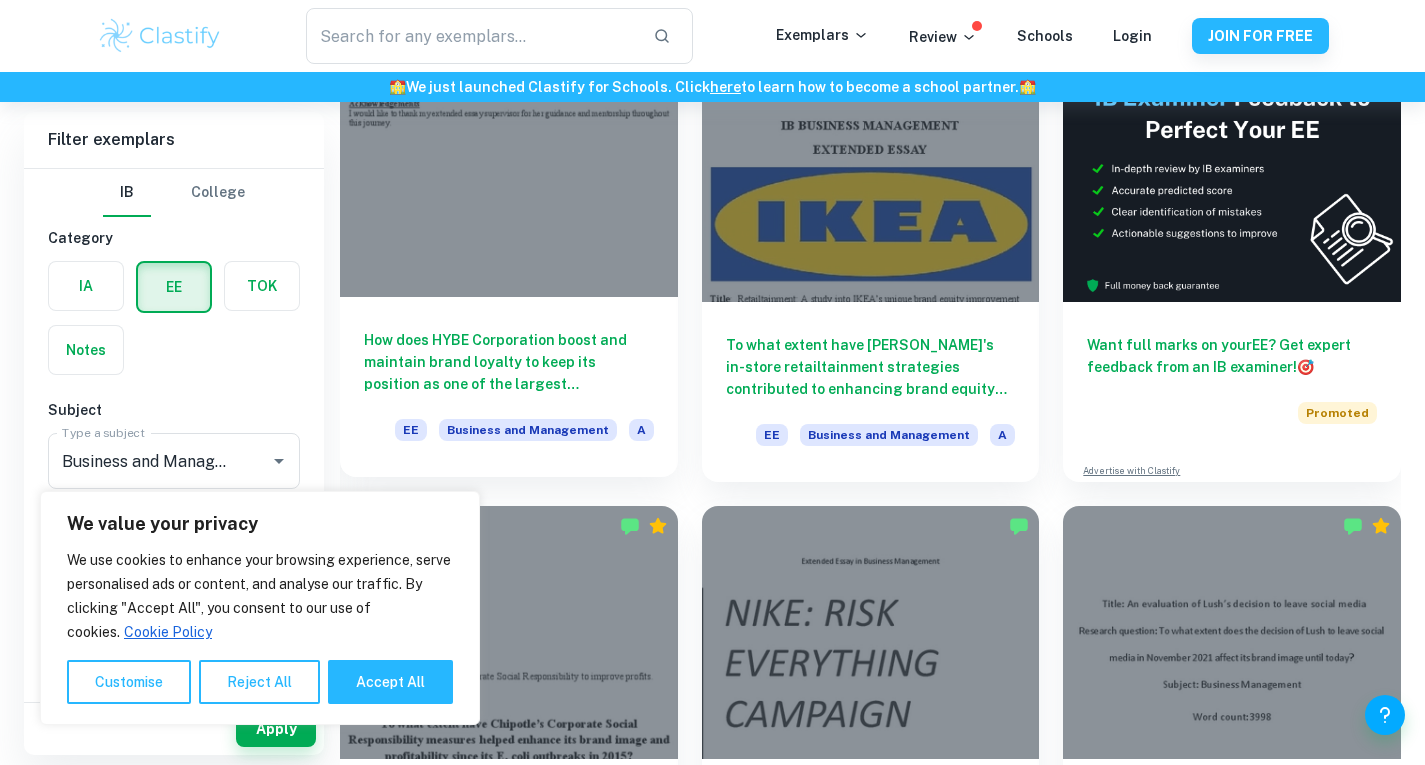 click on "How does HYBE Corporation boost and maintain brand loyalty to keep its position as one of the largest entertainment companies in the South Korean market?" at bounding box center (509, 362) 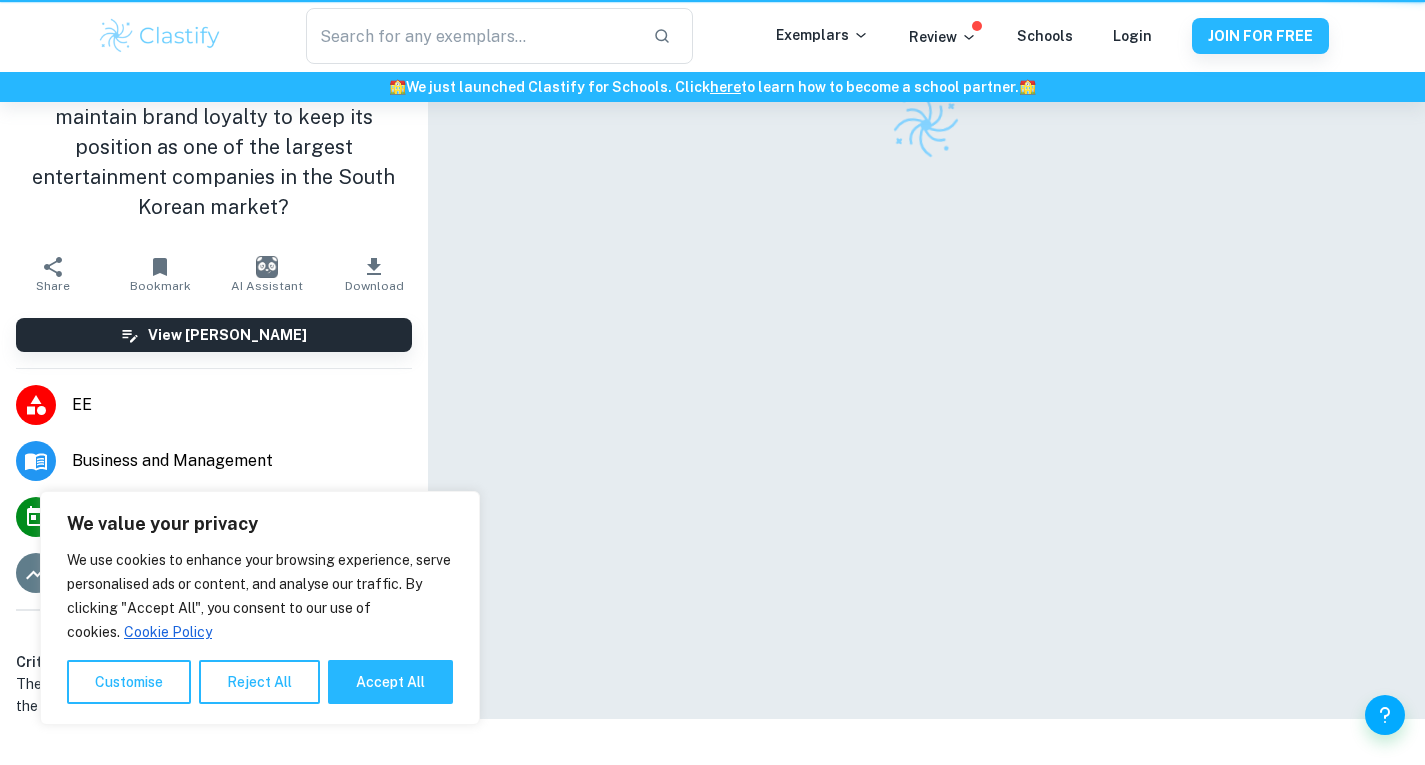 scroll, scrollTop: 0, scrollLeft: 0, axis: both 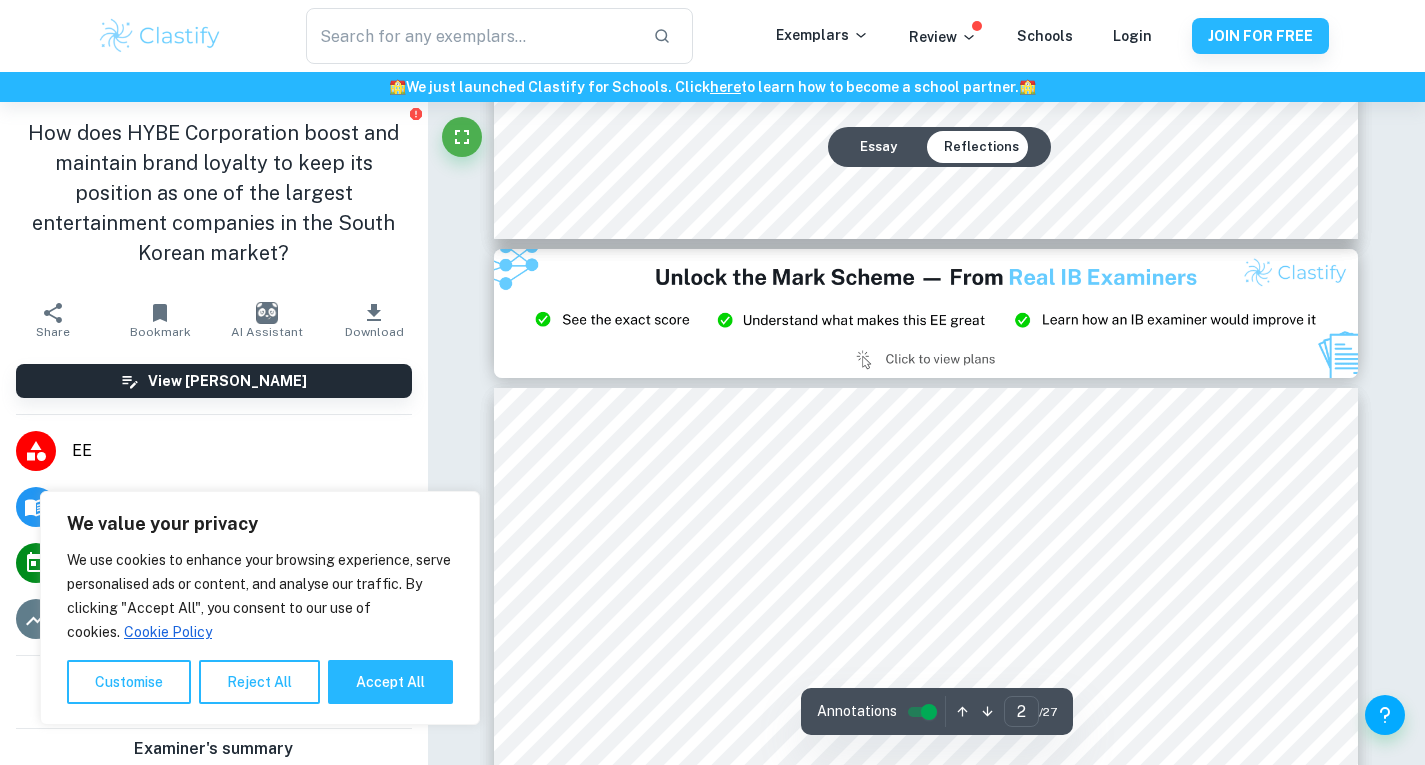 type on "3" 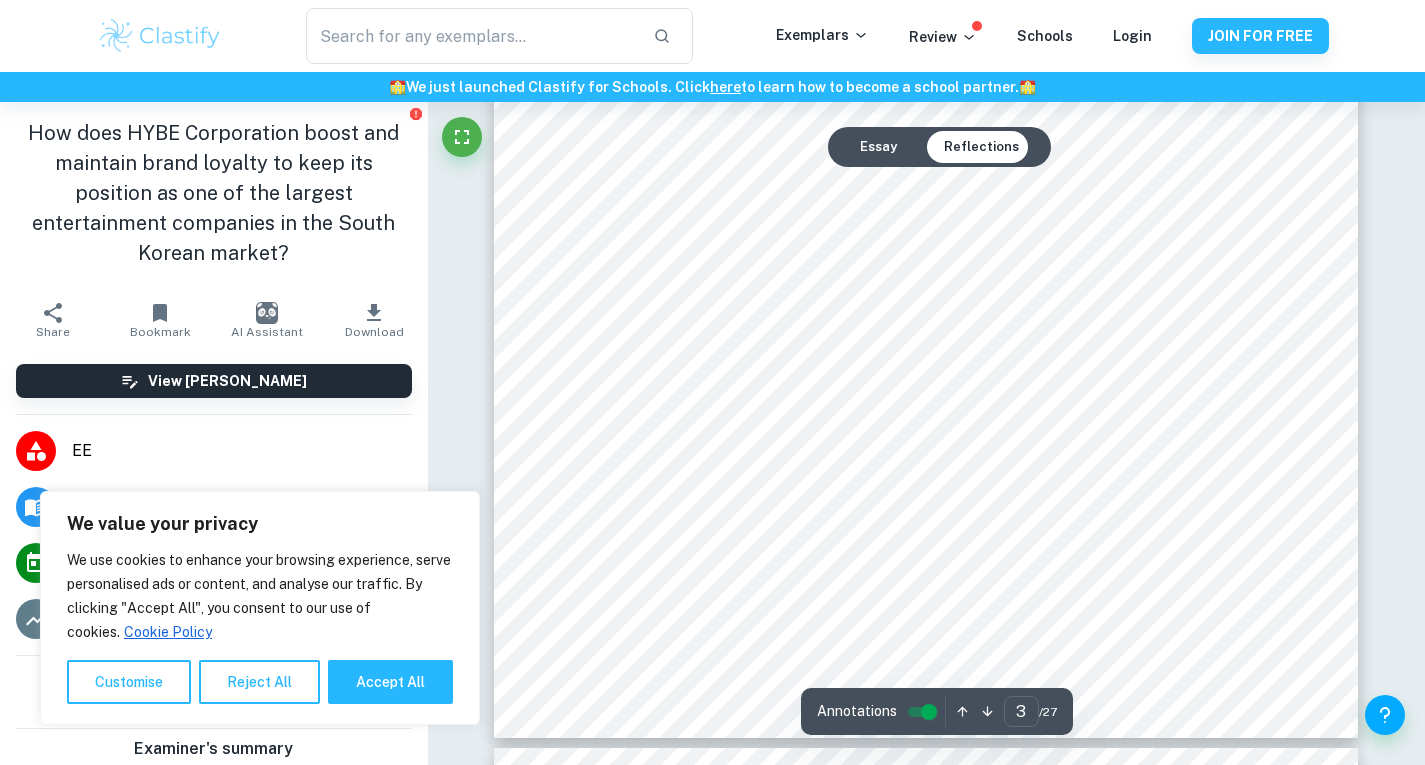 scroll, scrollTop: 3350, scrollLeft: 0, axis: vertical 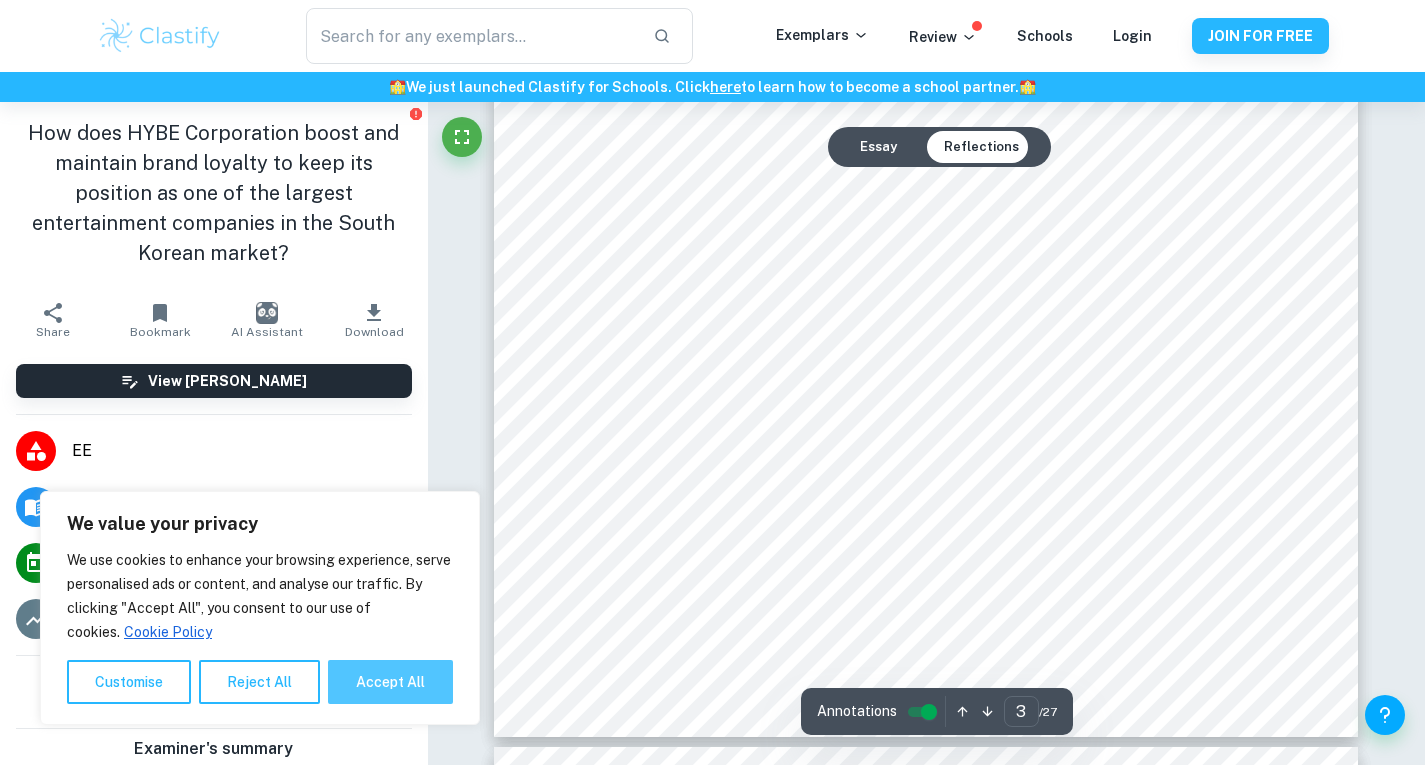 click on "Accept All" at bounding box center (390, 682) 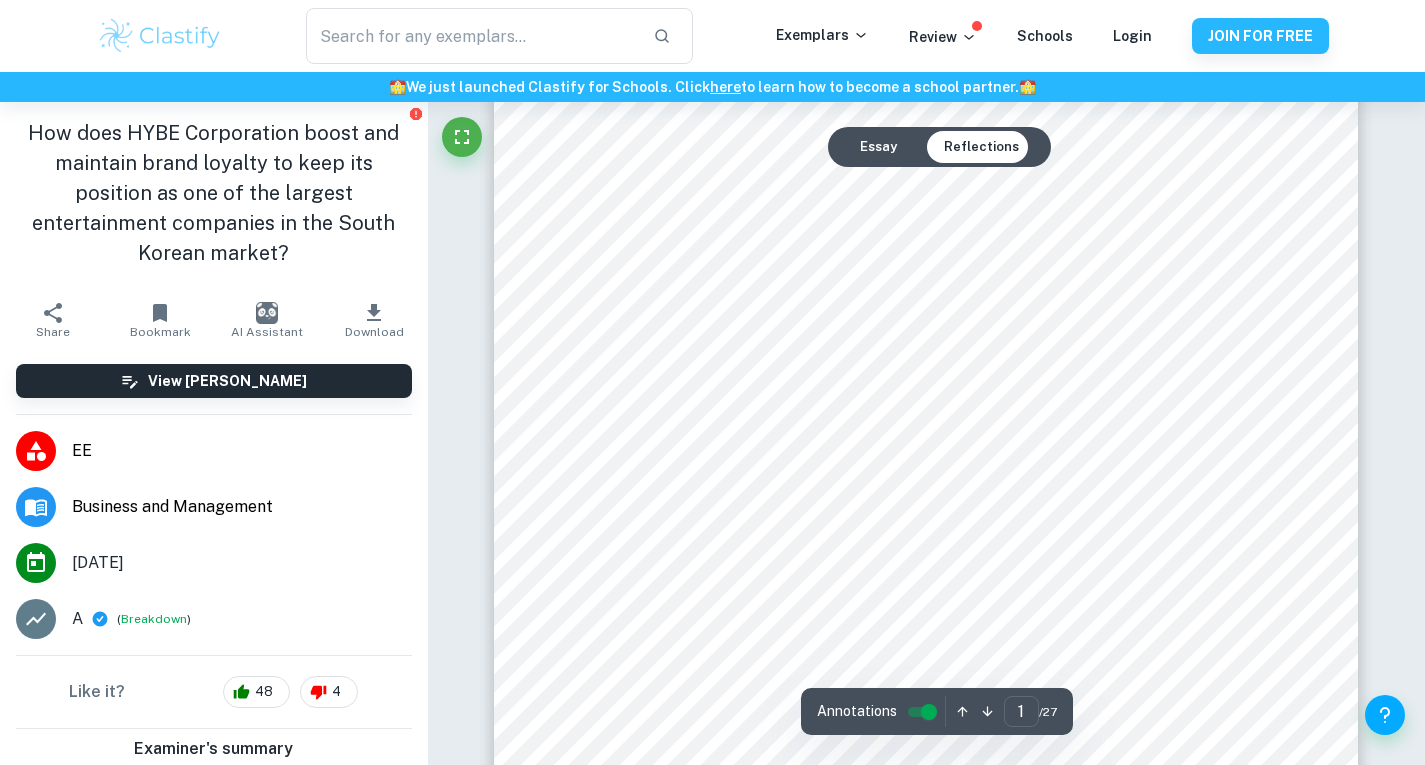 scroll, scrollTop: 0, scrollLeft: 0, axis: both 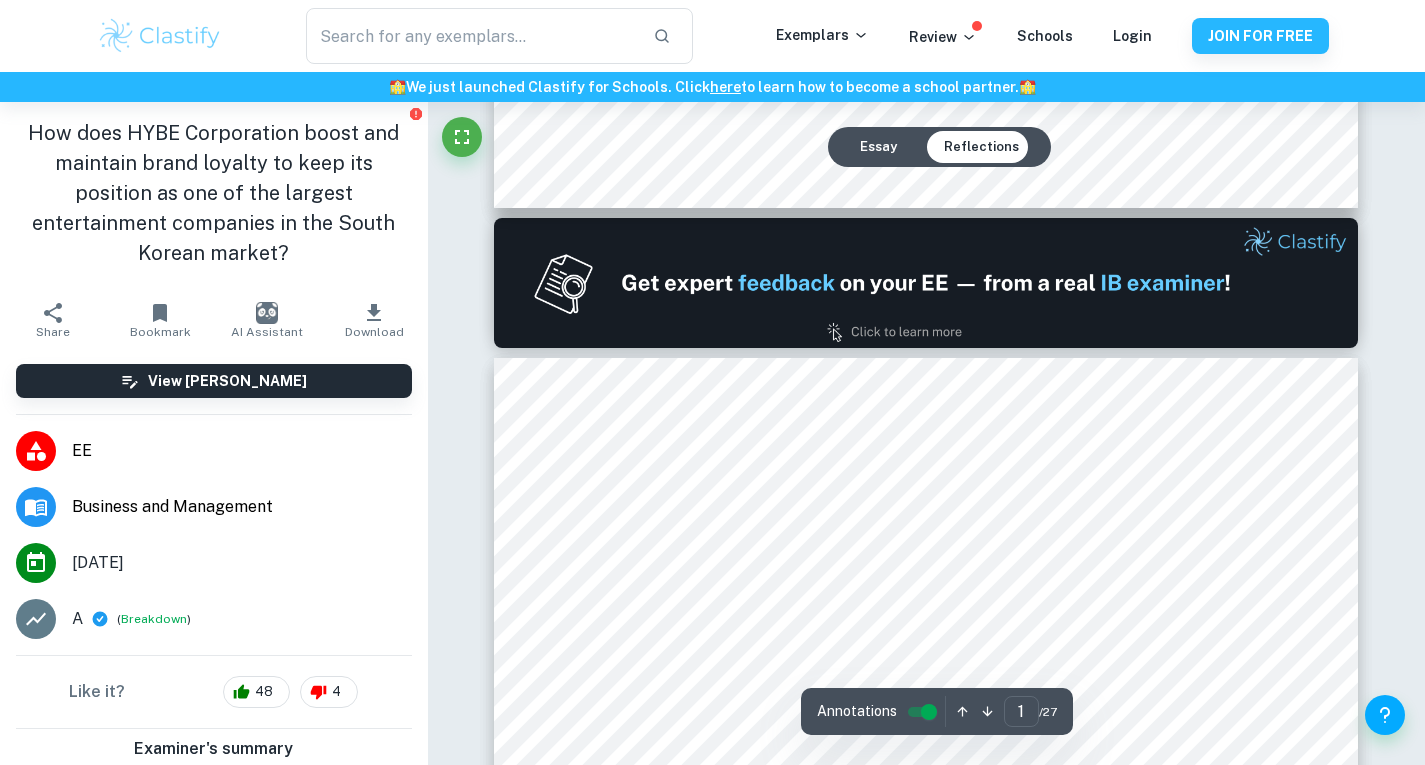type on "2" 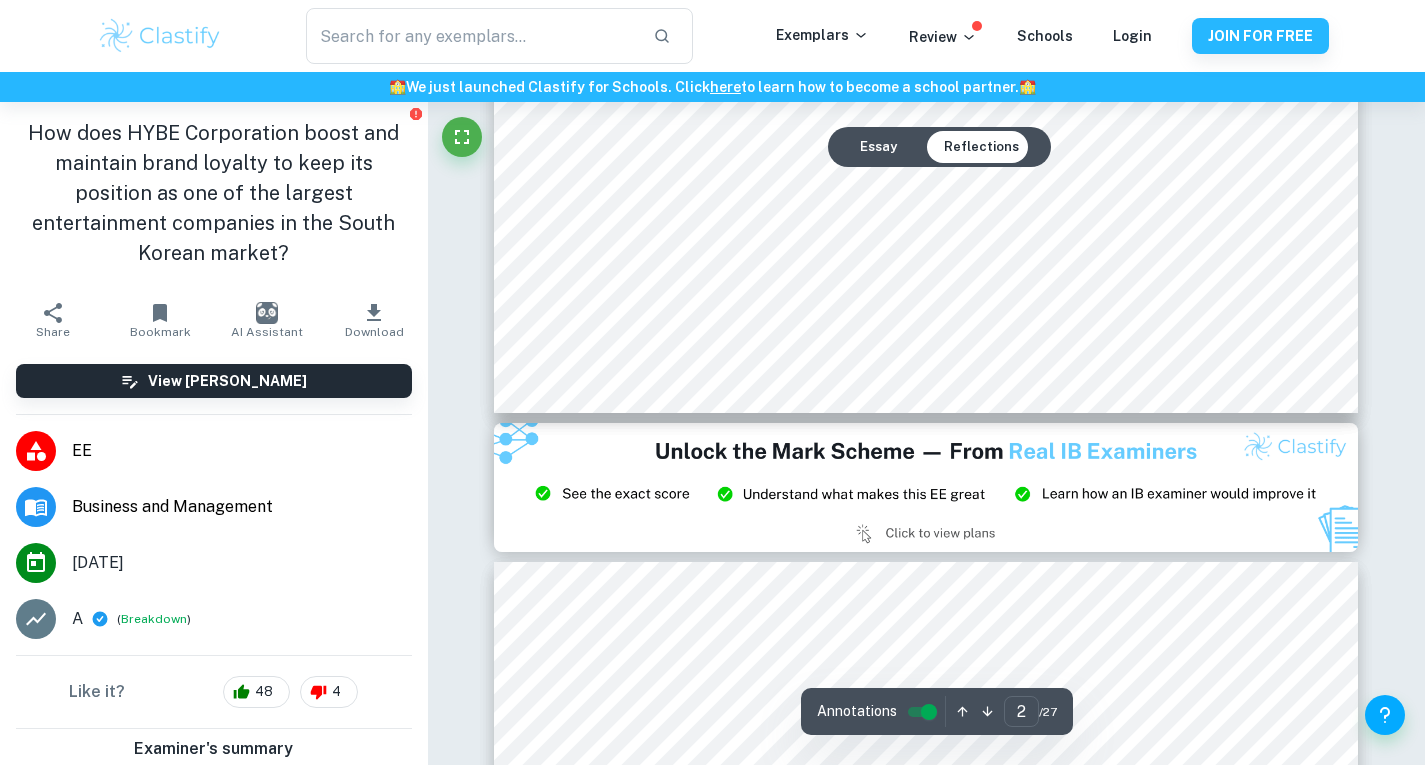 scroll, scrollTop: 2322, scrollLeft: 0, axis: vertical 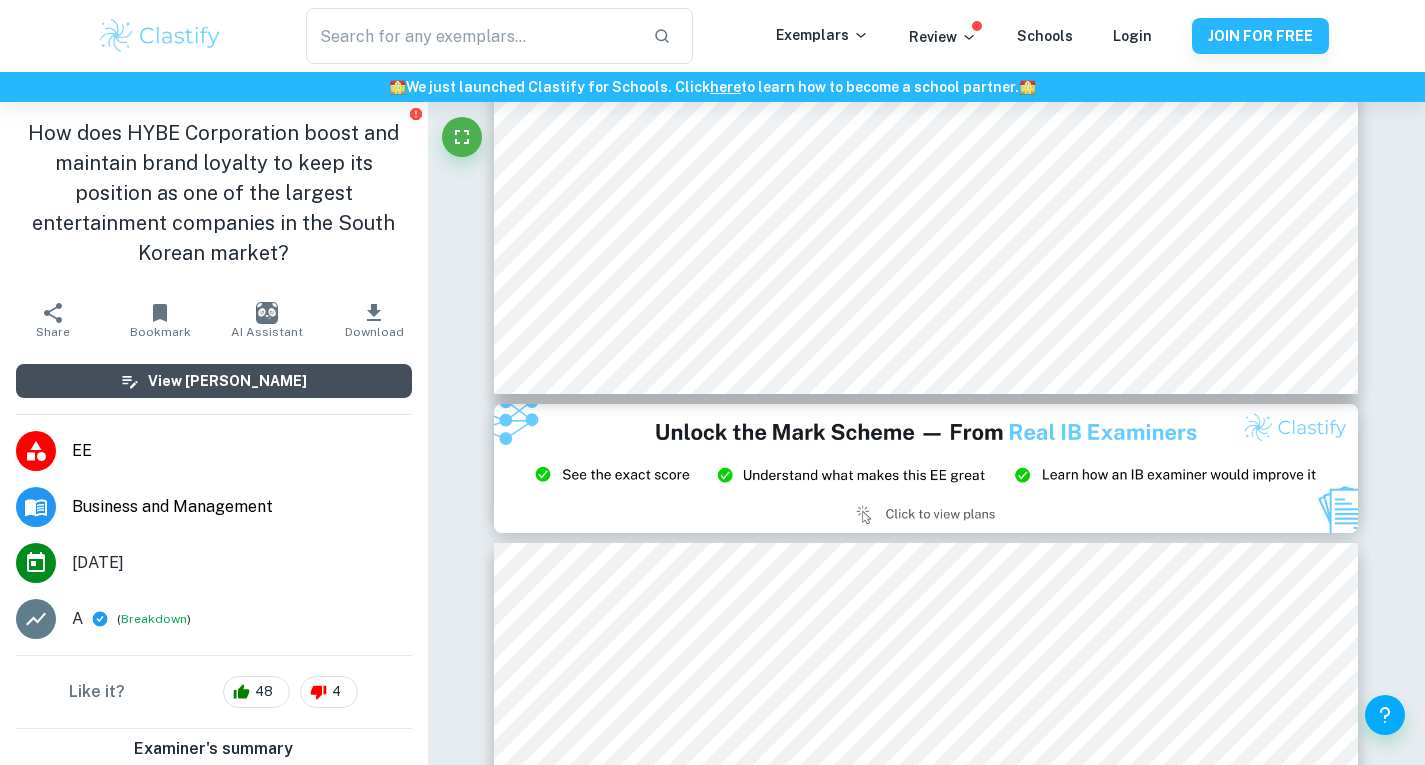 drag, startPoint x: 290, startPoint y: 384, endPoint x: 275, endPoint y: 387, distance: 15.297058 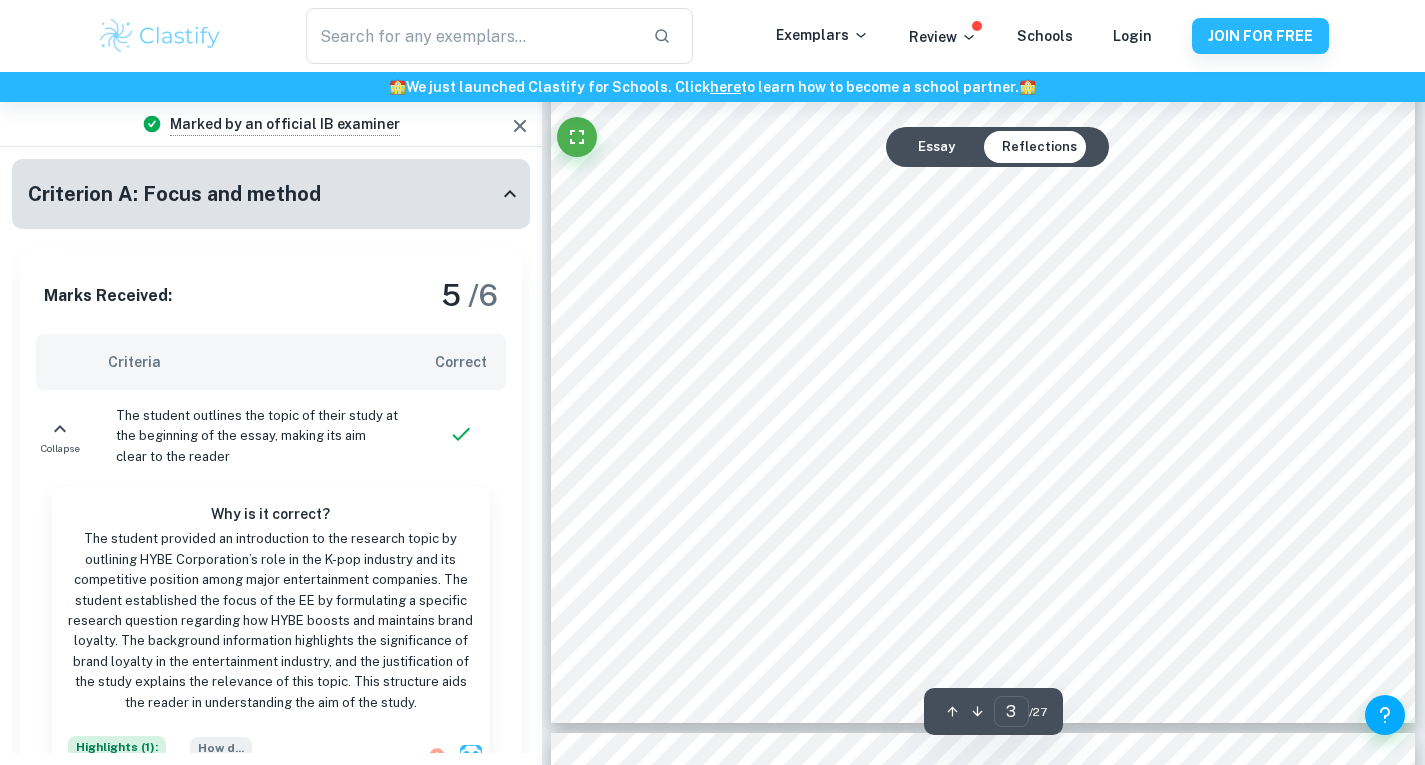 scroll, scrollTop: 3363, scrollLeft: 0, axis: vertical 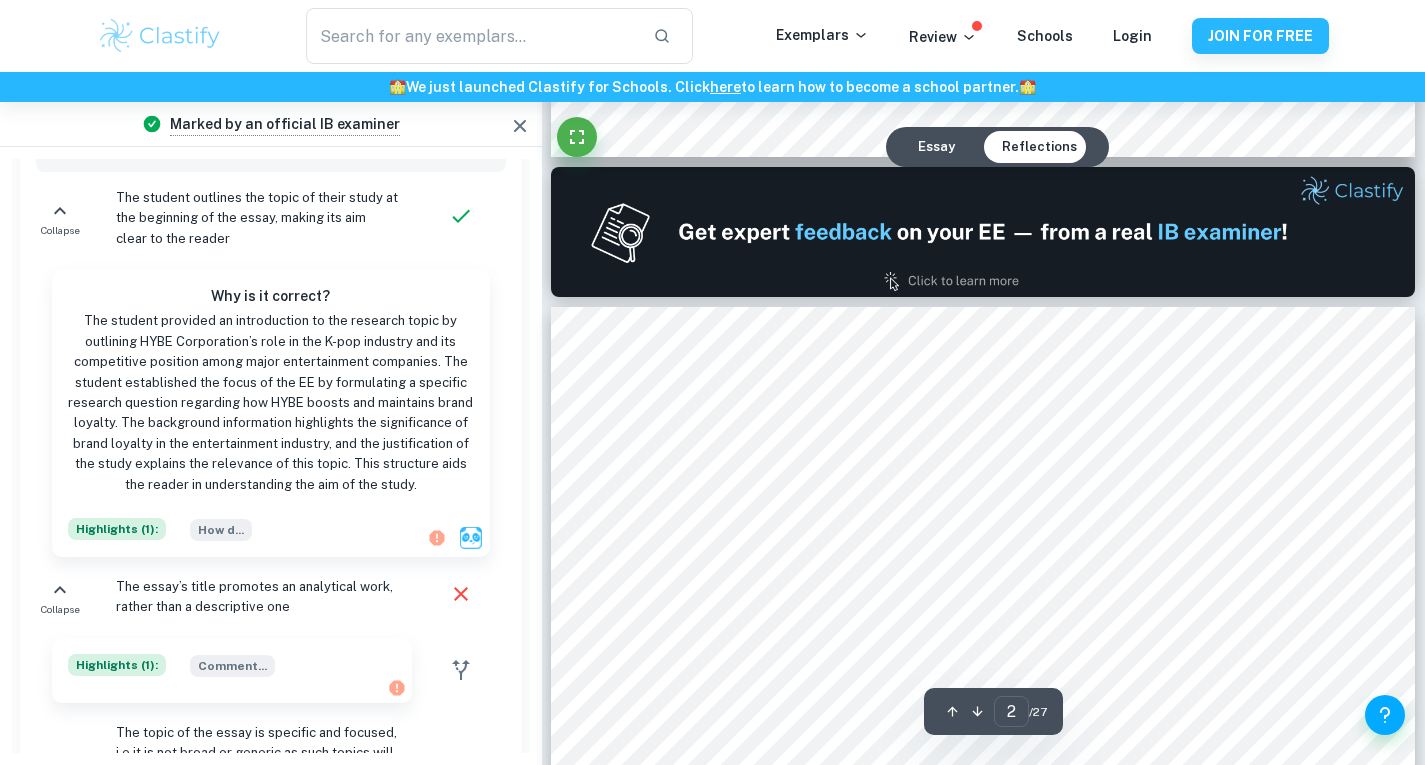 type on "1" 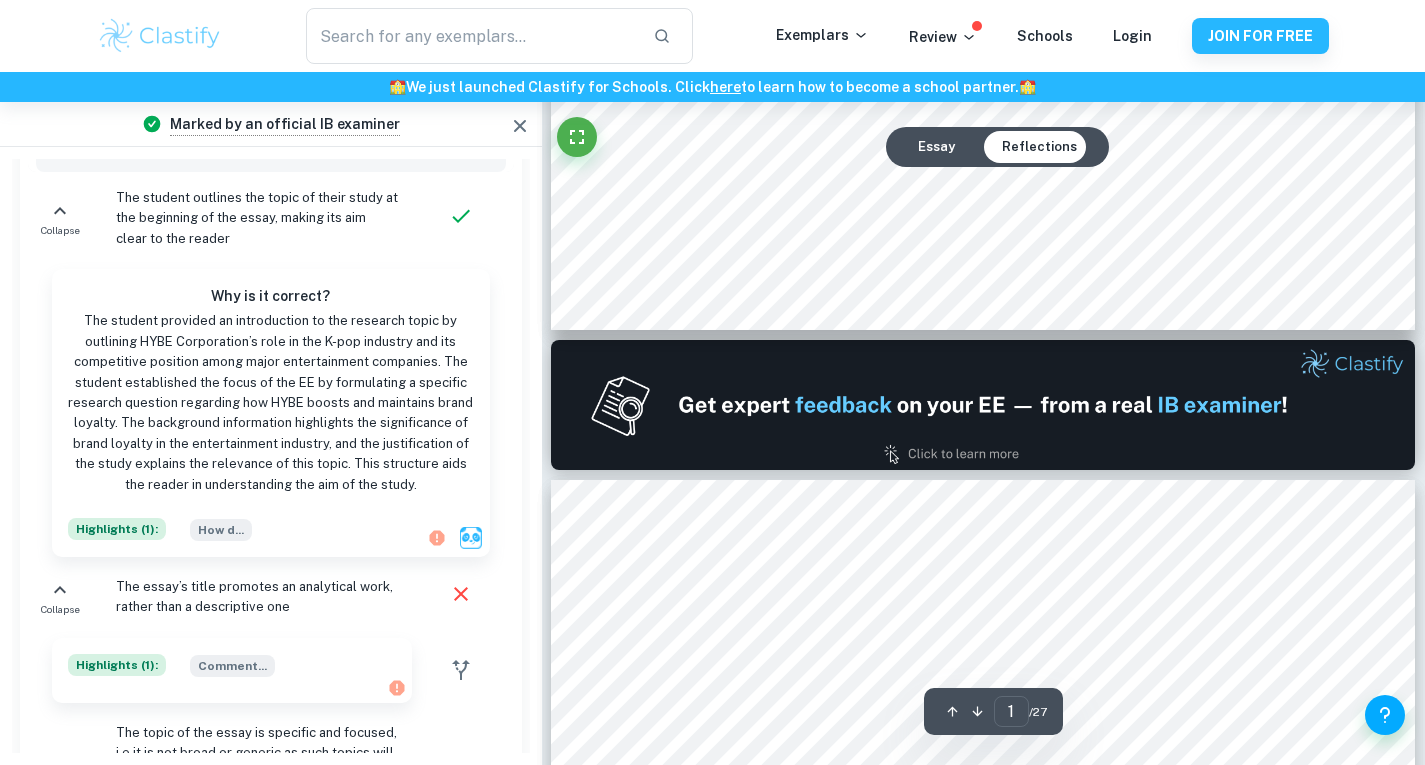 scroll, scrollTop: 1008, scrollLeft: 0, axis: vertical 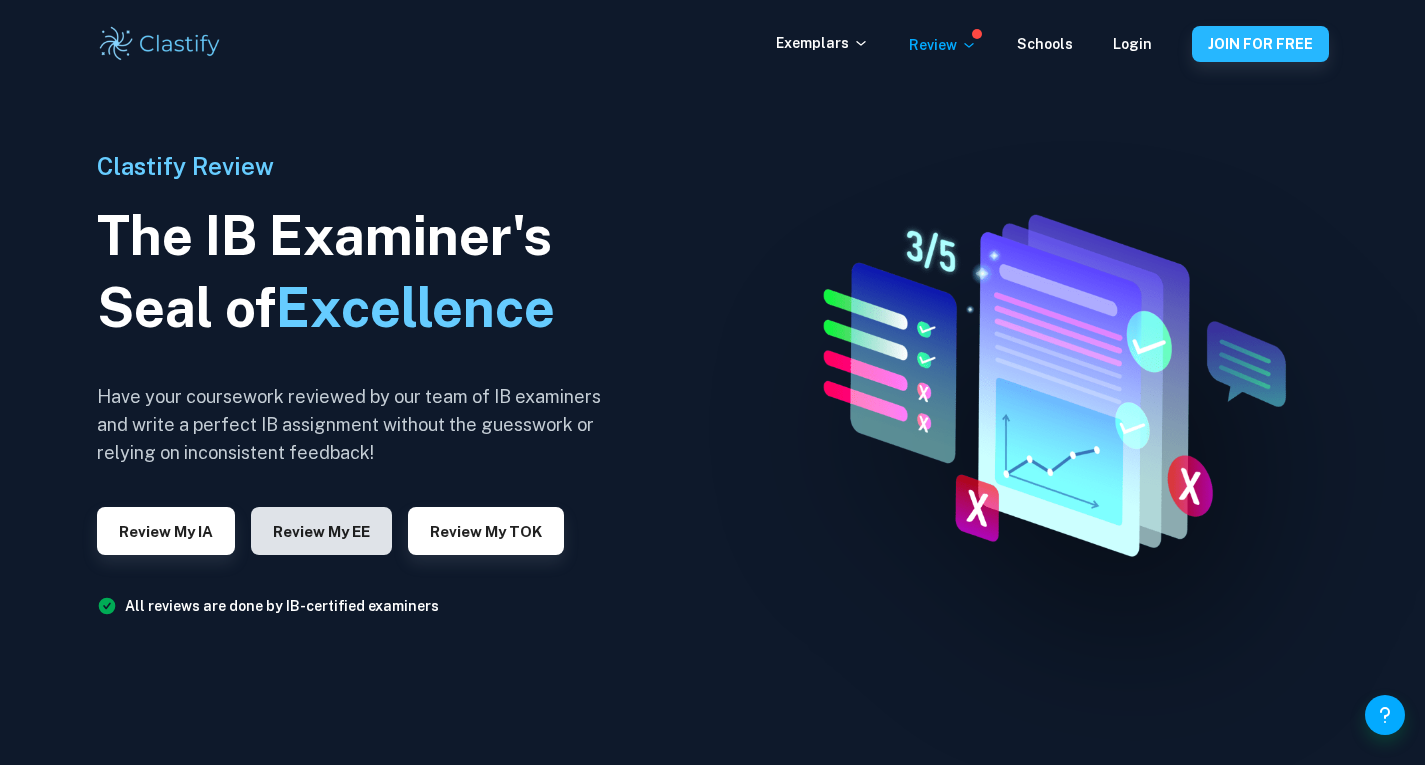 click on "Review my EE" at bounding box center [321, 531] 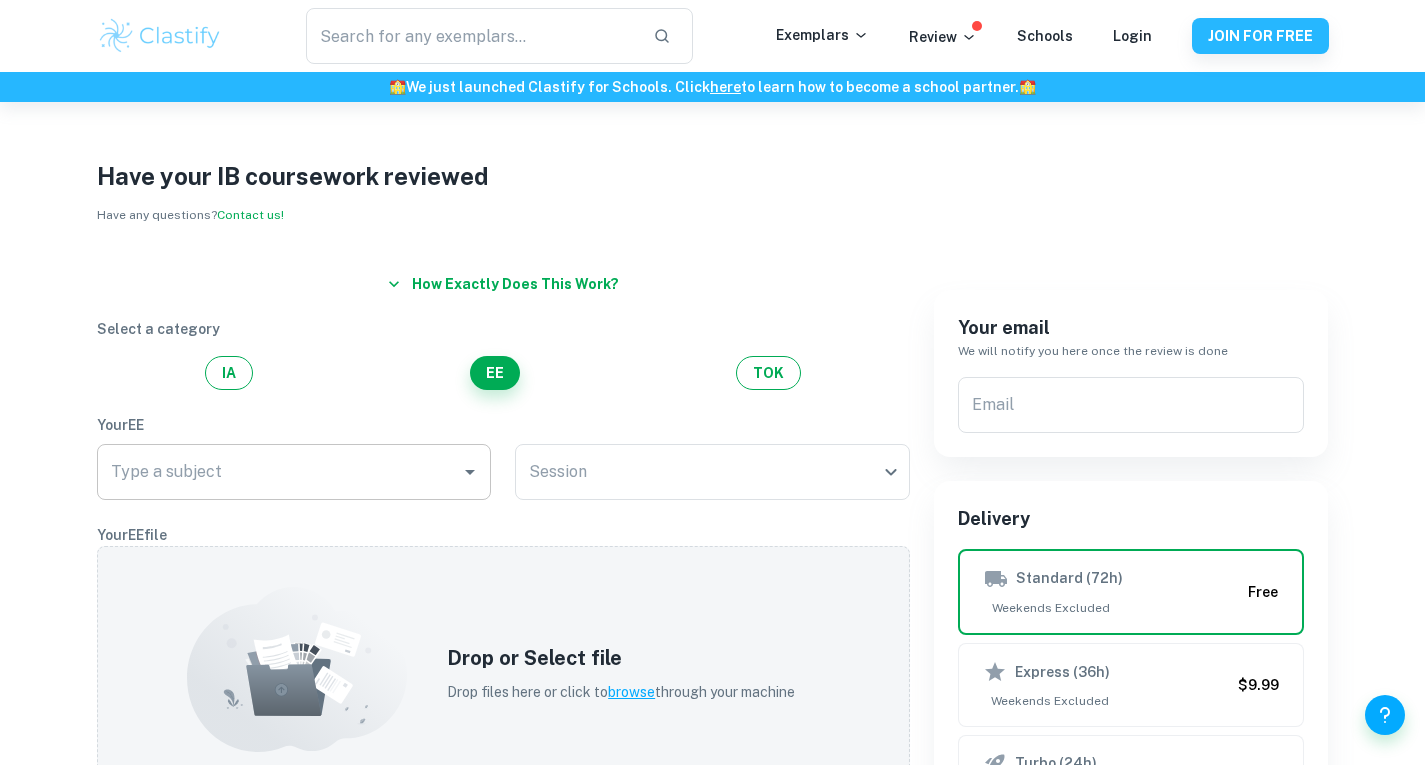 click on "Type a subject" at bounding box center [294, 472] 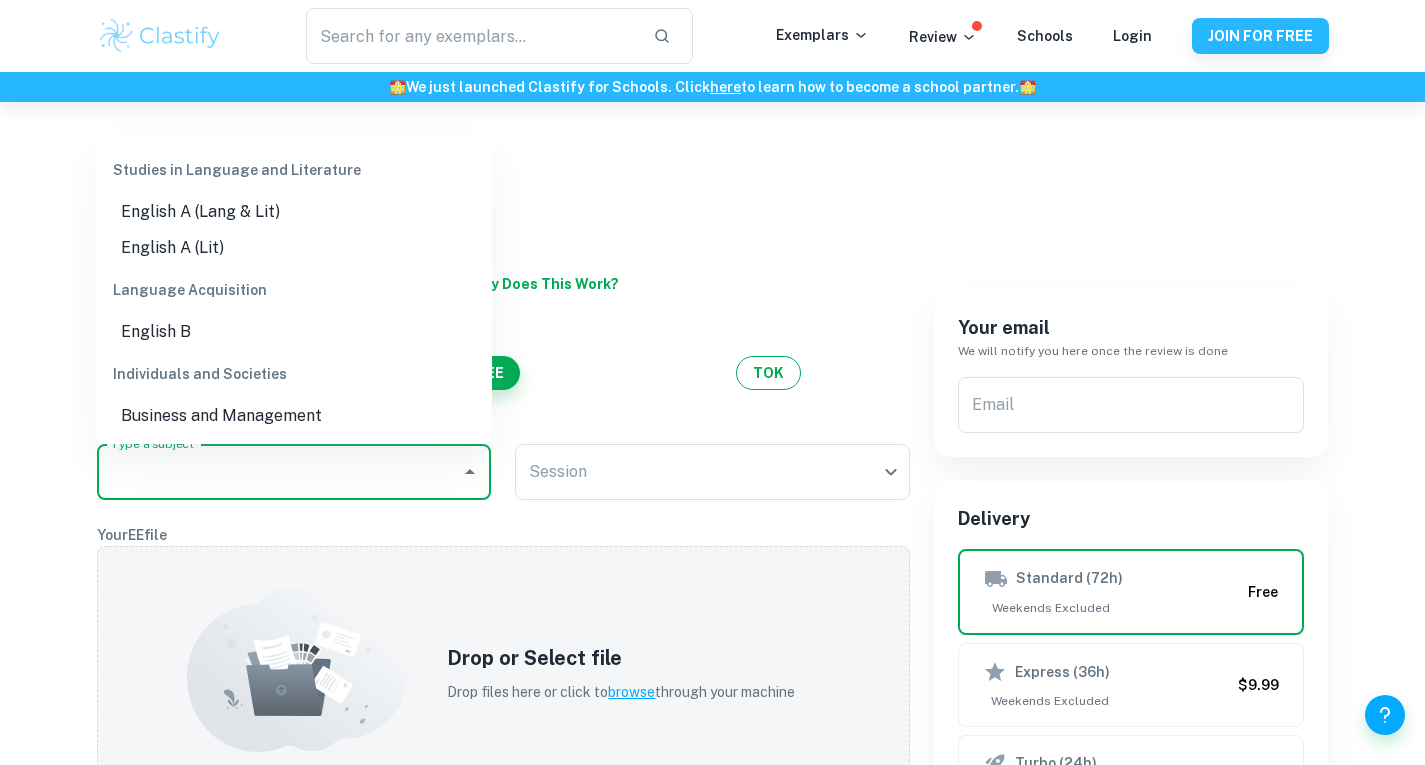 click on "Business and Management" at bounding box center (294, 416) 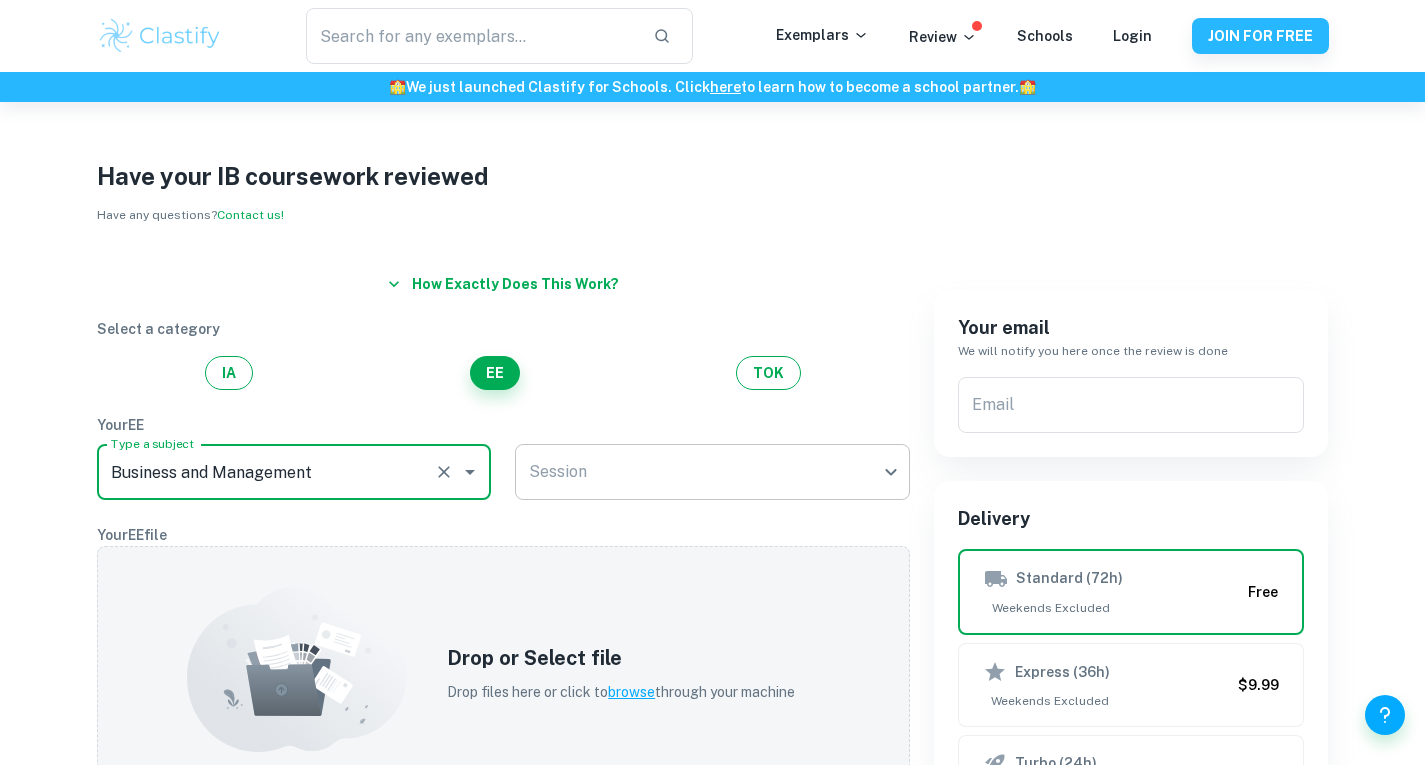 click on "We value your privacy We use cookies to enhance your browsing experience, serve personalised ads or content, and analyse our traffic. By clicking "Accept All", you consent to our use of cookies.   Cookie Policy Customise   Reject All   Accept All   Customise Consent Preferences   We use cookies to help you navigate efficiently and perform certain functions. You will find detailed information about all cookies under each consent category below. The cookies that are categorised as "Necessary" are stored on your browser as they are essential for enabling the basic functionalities of the site. ...  Show more For more information on how Google's third-party cookies operate and handle your data, see:   Google Privacy Policy Necessary Always Active Necessary cookies are required to enable the basic features of this site, such as providing secure log-in or adjusting your consent preferences. These cookies do not store any personally identifiable data. Functional Analytics Performance Advertisement Uncategorised" at bounding box center (712, 484) 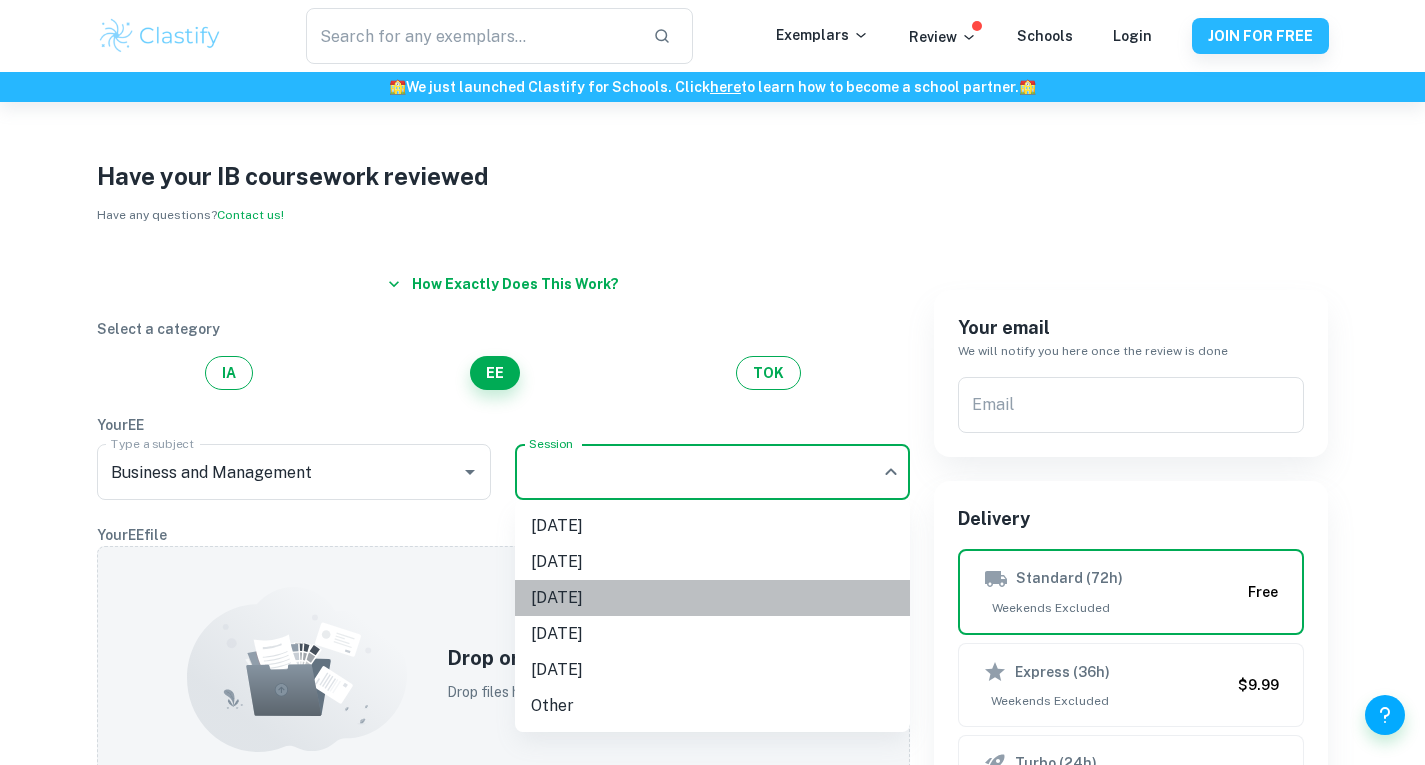 click on "[DATE]" at bounding box center [712, 598] 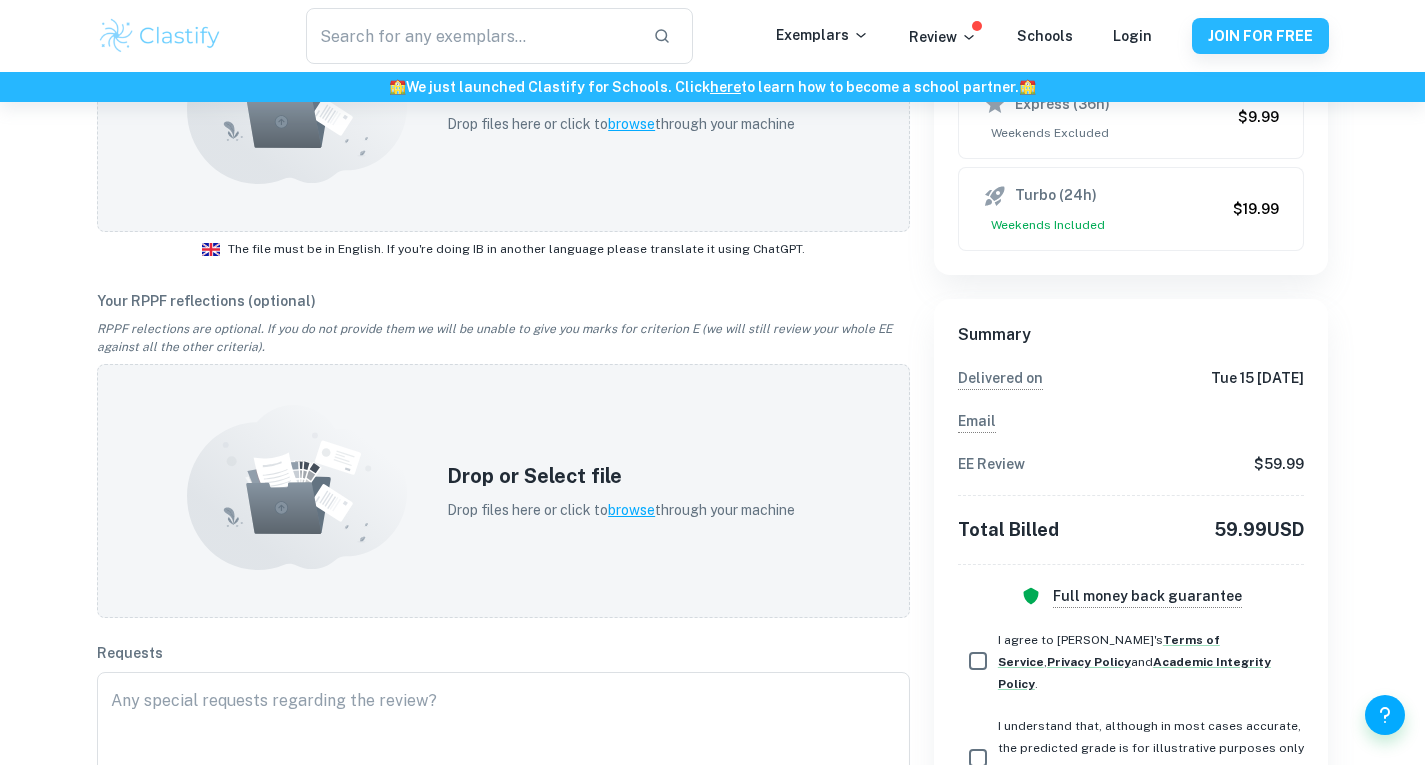 scroll, scrollTop: 612, scrollLeft: 0, axis: vertical 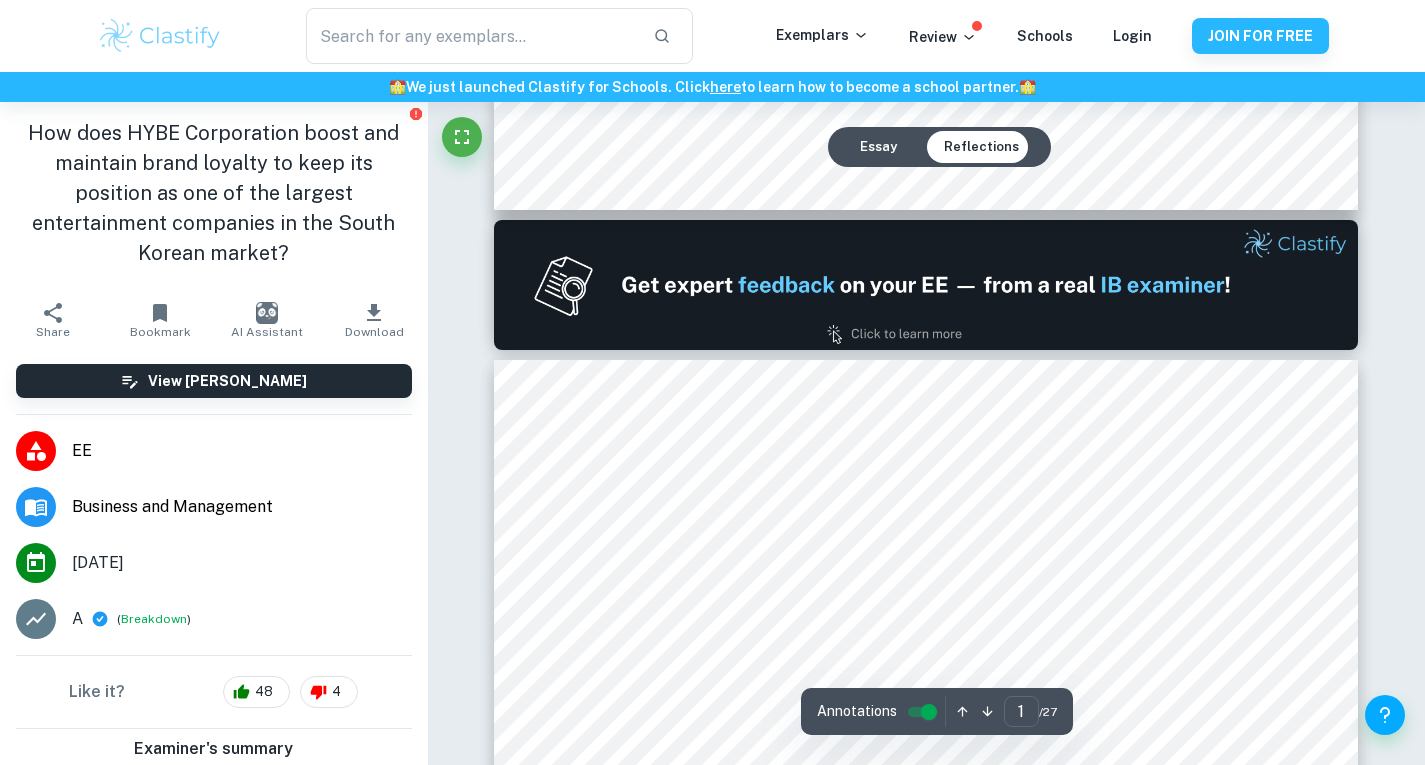 type on "2" 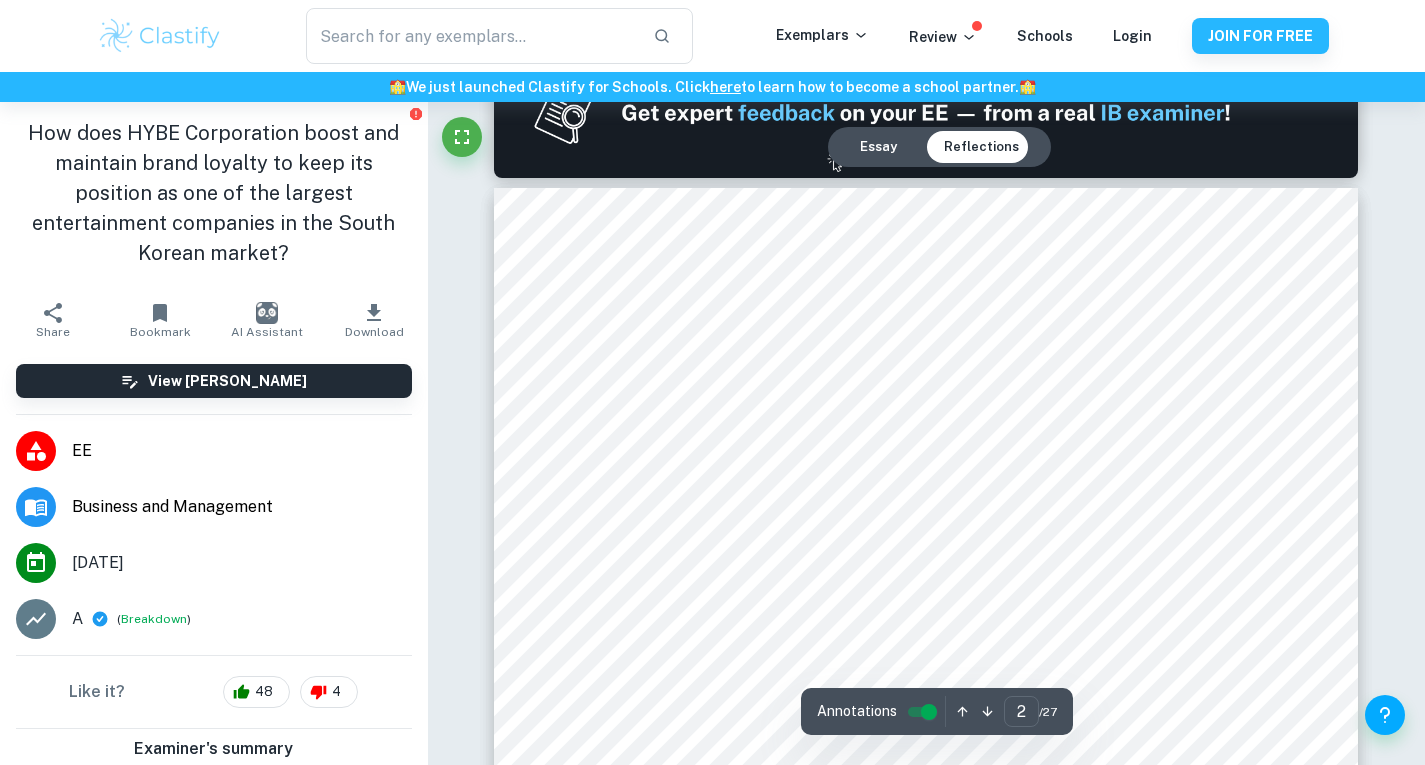 scroll, scrollTop: 1316, scrollLeft: 0, axis: vertical 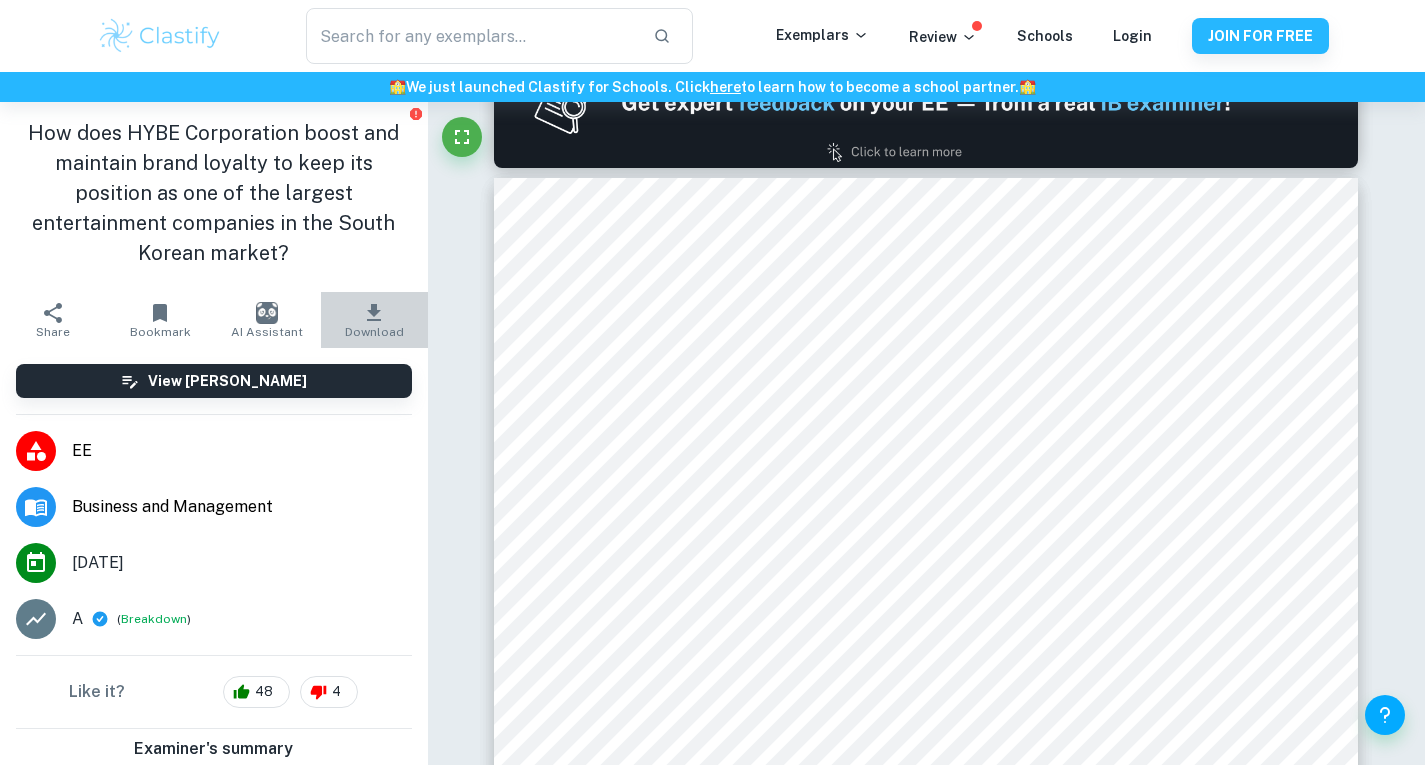click on "Download" at bounding box center [374, 332] 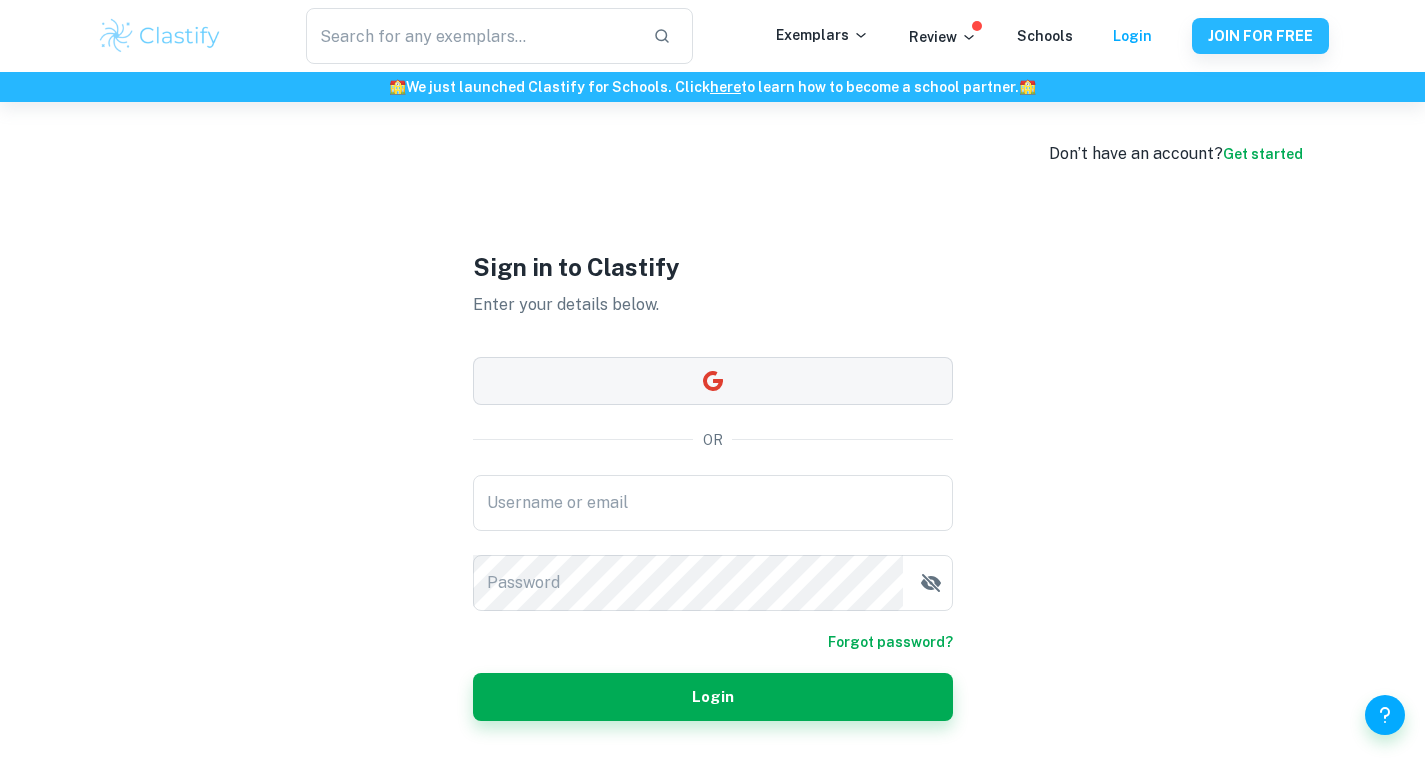scroll, scrollTop: 102, scrollLeft: 0, axis: vertical 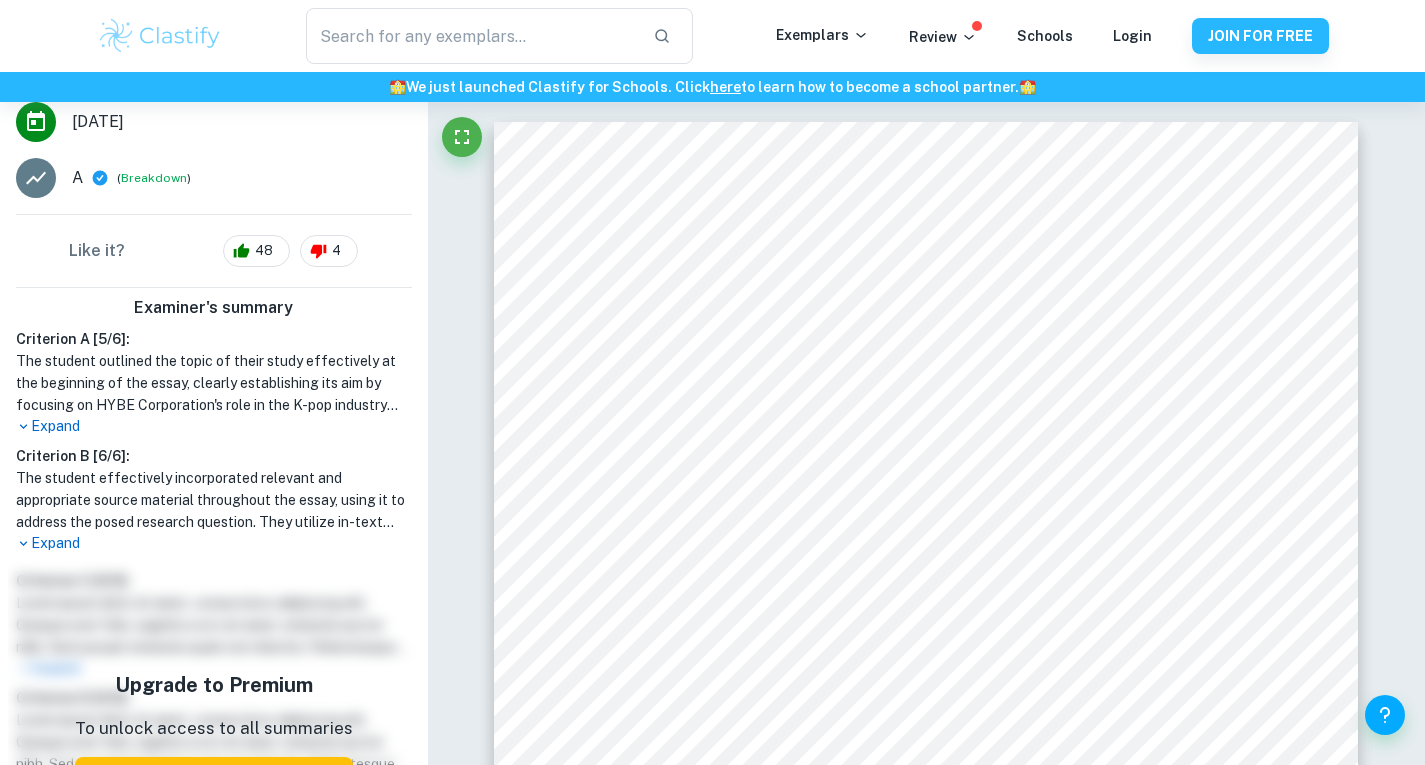 click on "Expand" at bounding box center [214, 426] 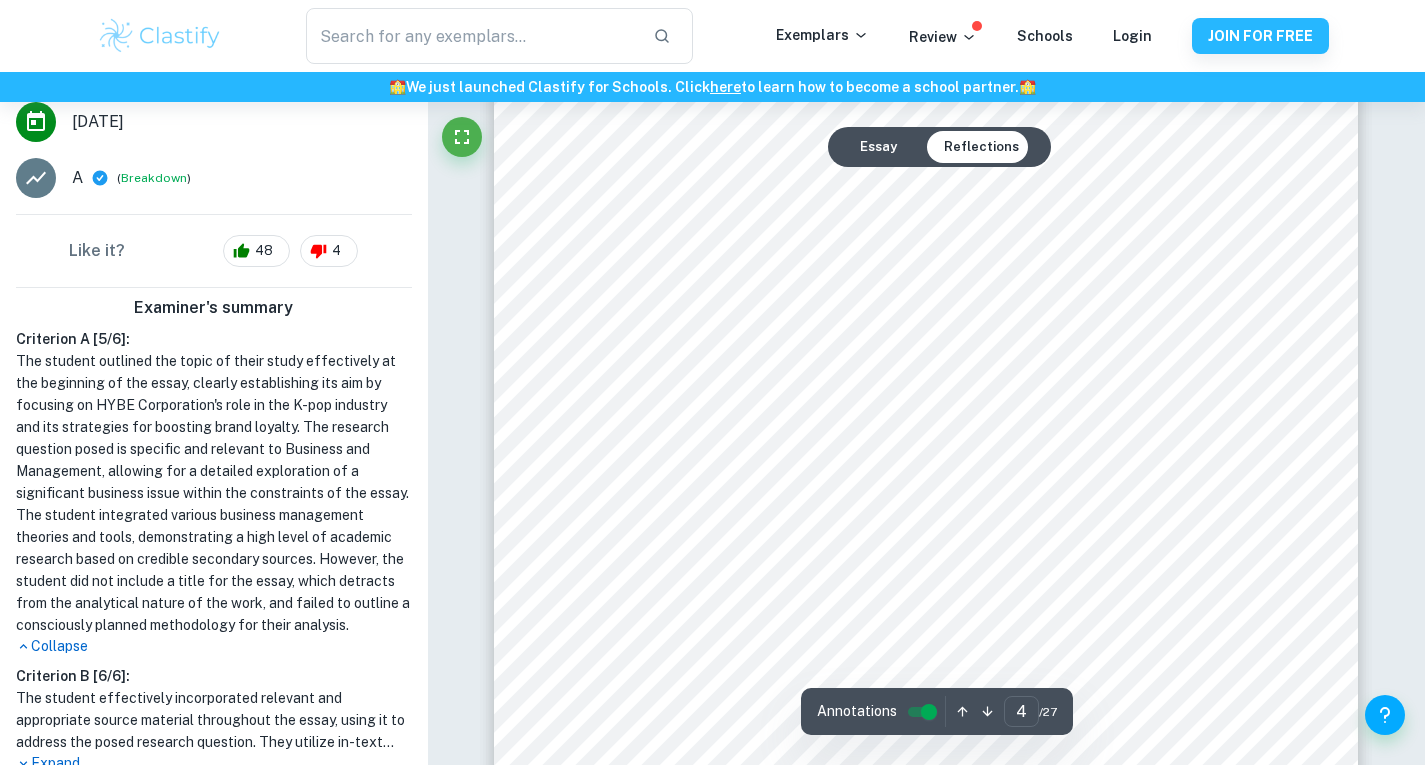 scroll, scrollTop: 4444, scrollLeft: 0, axis: vertical 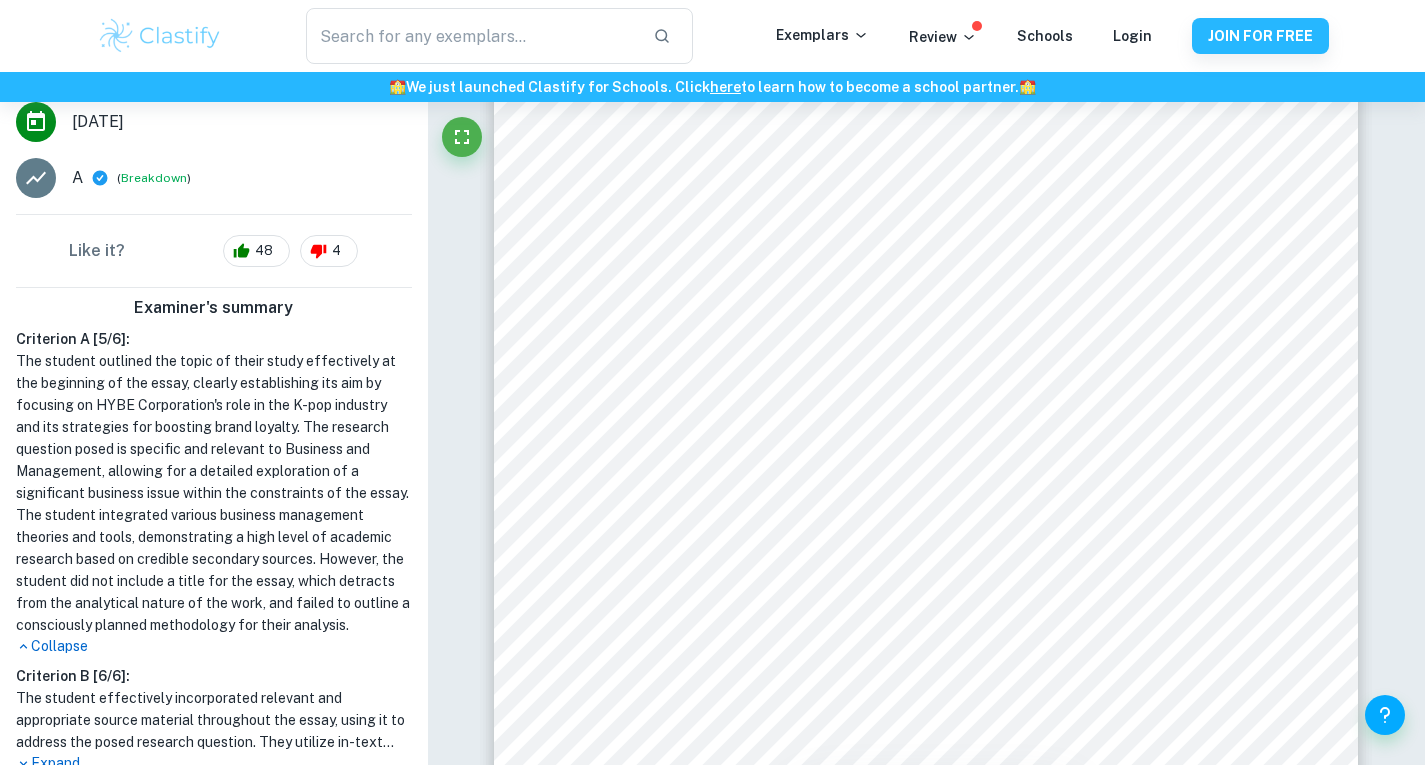 click on "We value your privacy We use cookies to enhance your browsing experience, serve personalised ads or content, and analyse our traffic. By clicking "Accept All", you consent to our use of cookies.   Cookie Policy Customise   Reject All   Accept All   Customise Consent Preferences   We use cookies to help you navigate efficiently and perform certain functions. You will find detailed information about all cookies under each consent category below. The cookies that are categorised as "Necessary" are stored on your browser as they are essential for enabling the basic functionalities of the site. ...  Show more For more information on how Google's third-party cookies operate and handle your data, see:   Google Privacy Policy Necessary Always Active Necessary cookies are required to enable the basic features of this site, such as providing secure log-in or adjusting your consent preferences. These cookies do not store any personally identifiable data. Functional Analytics Performance Advertisement Uncategorised" at bounding box center [712, -4062] 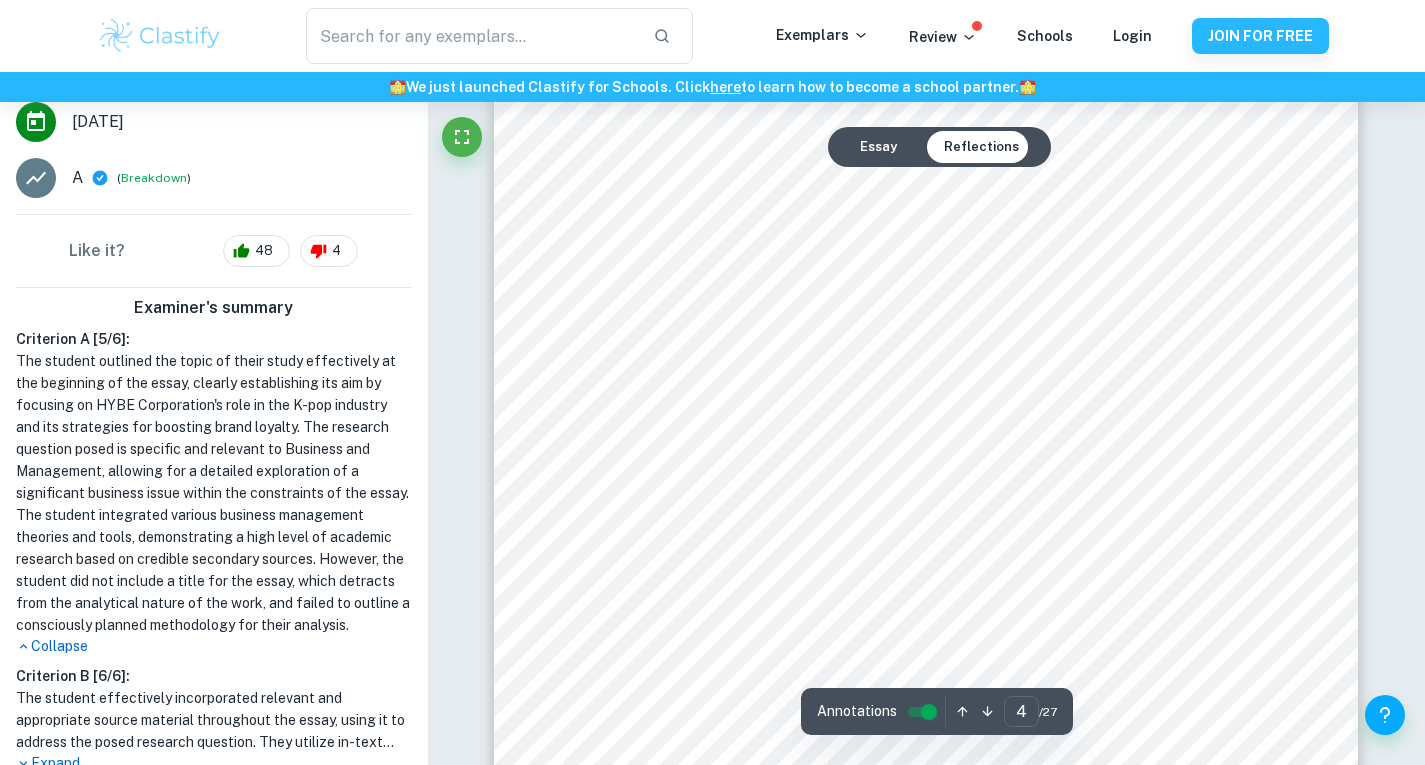 scroll, scrollTop: 3950, scrollLeft: 0, axis: vertical 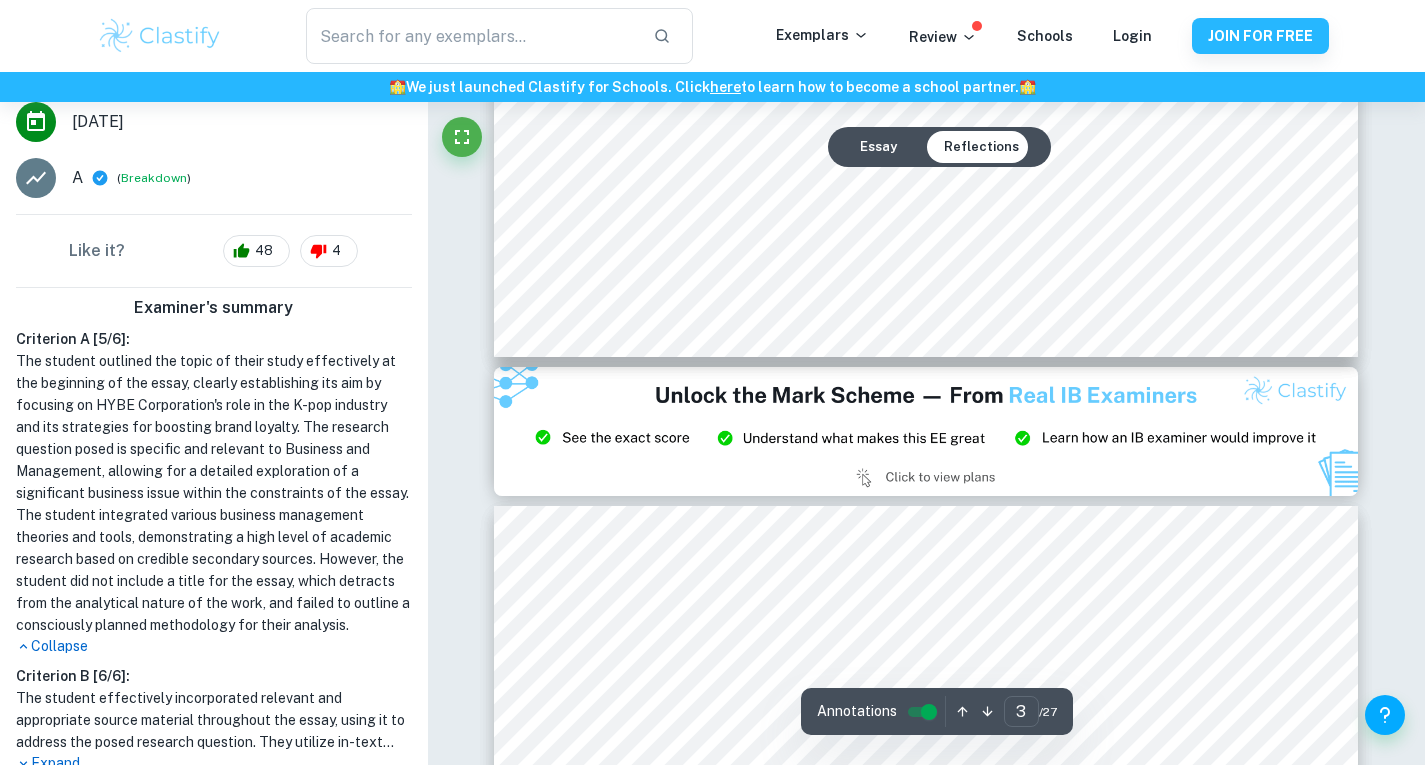 type on "2" 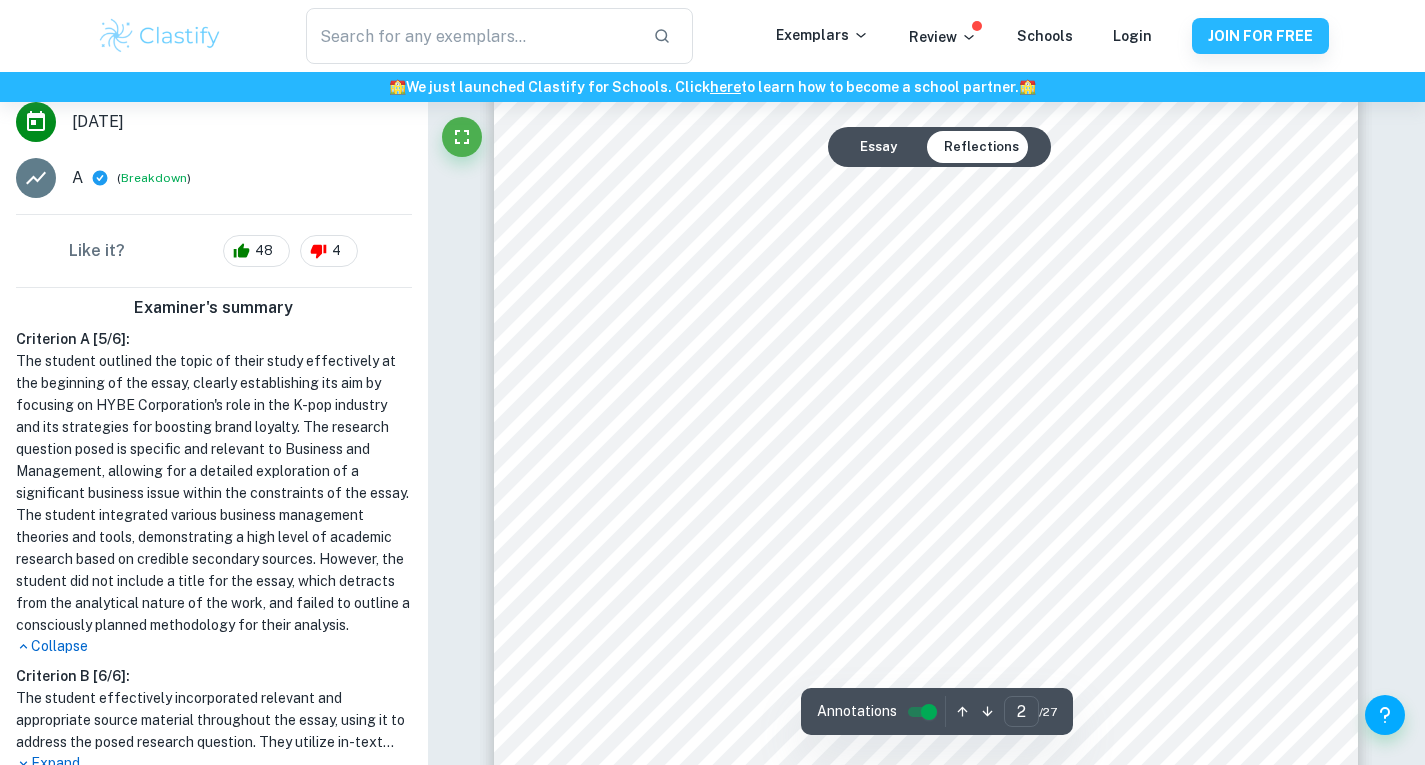 scroll, scrollTop: 1318, scrollLeft: 0, axis: vertical 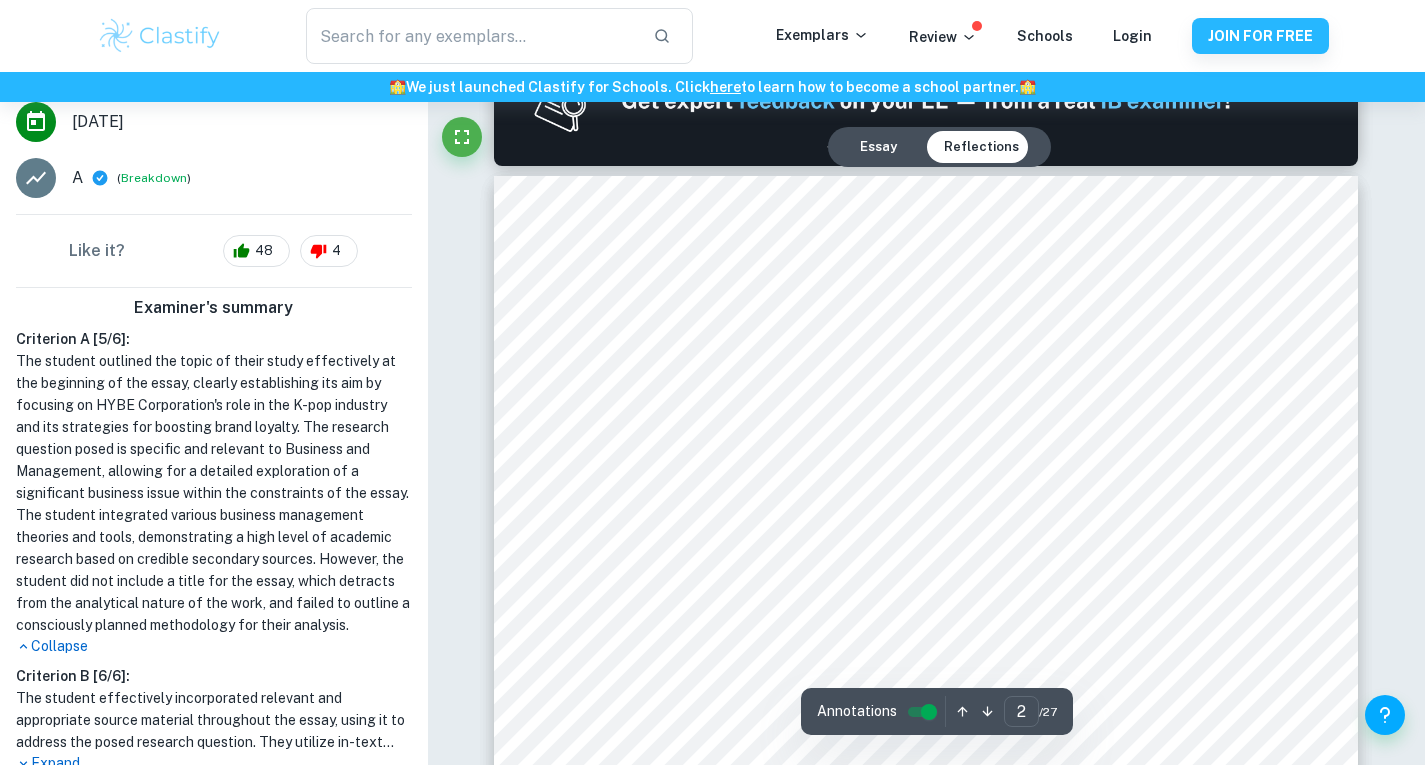 drag, startPoint x: 899, startPoint y: 161, endPoint x: 792, endPoint y: 406, distance: 267.34622 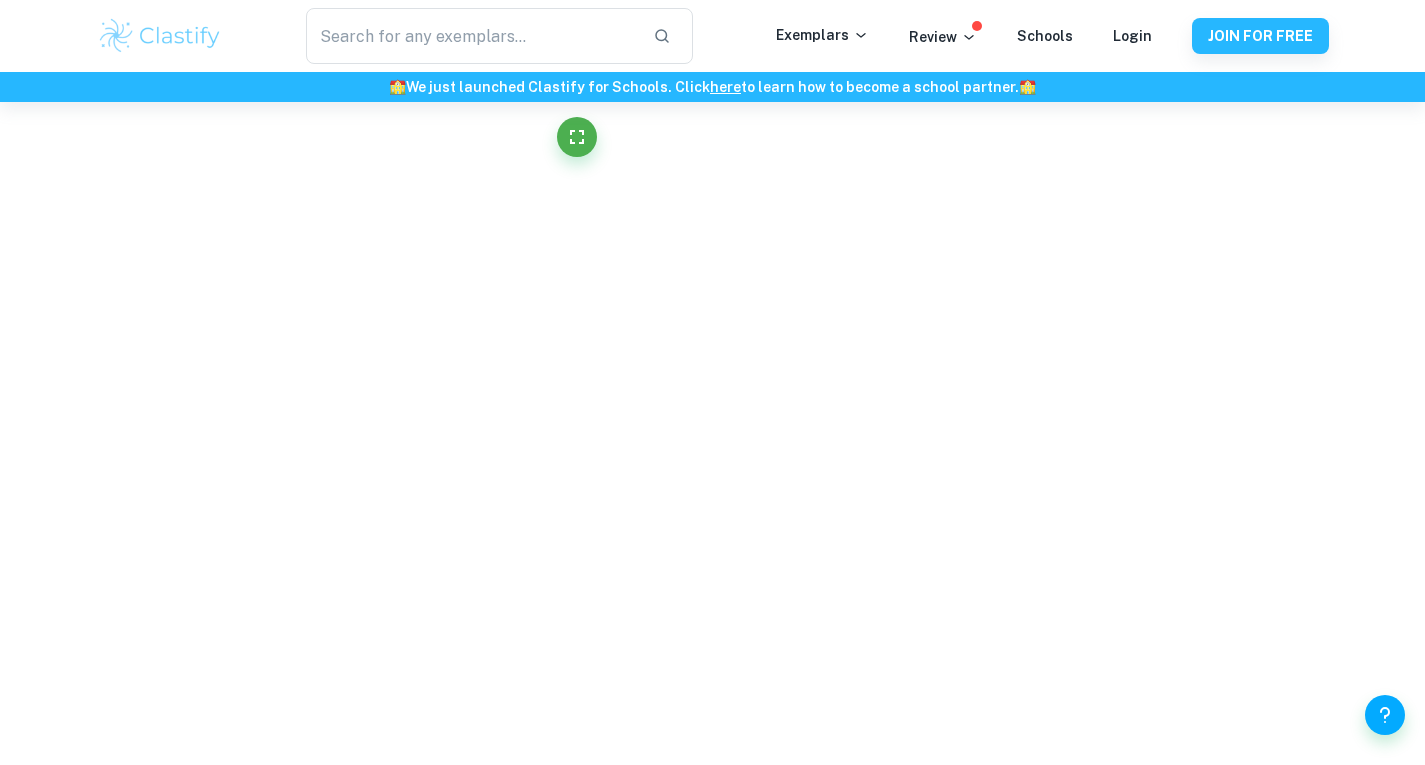 scroll, scrollTop: 1006, scrollLeft: 0, axis: vertical 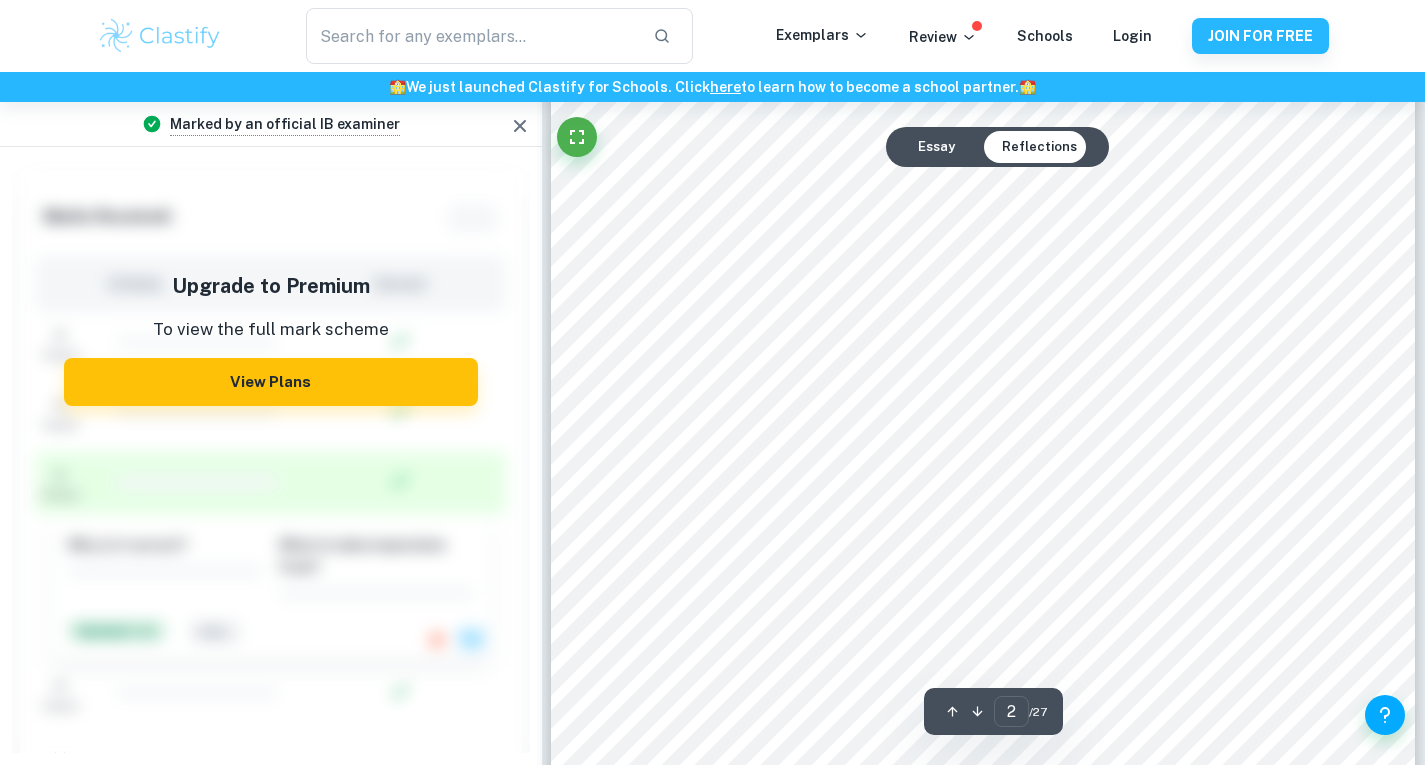 click on "Essay" at bounding box center [936, 147] 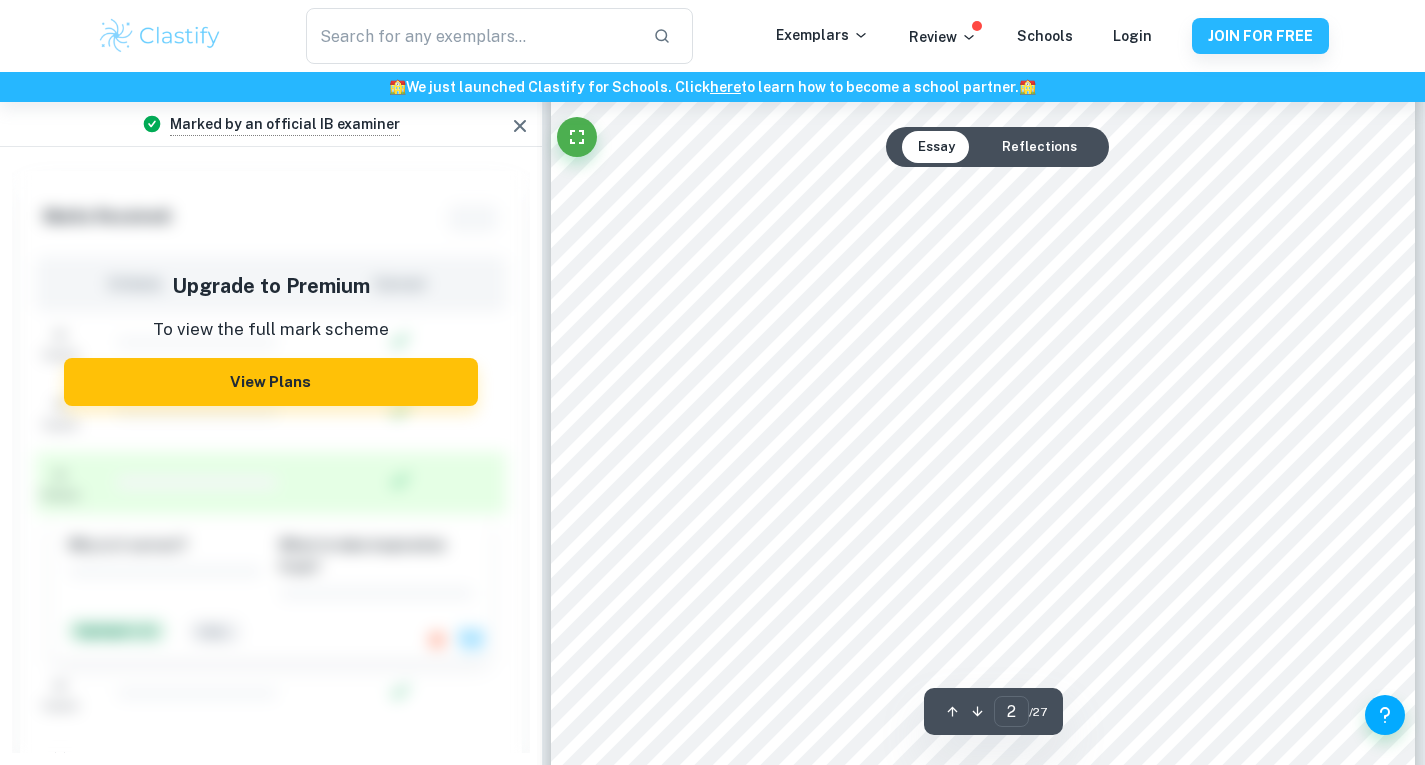 scroll, scrollTop: 0, scrollLeft: 0, axis: both 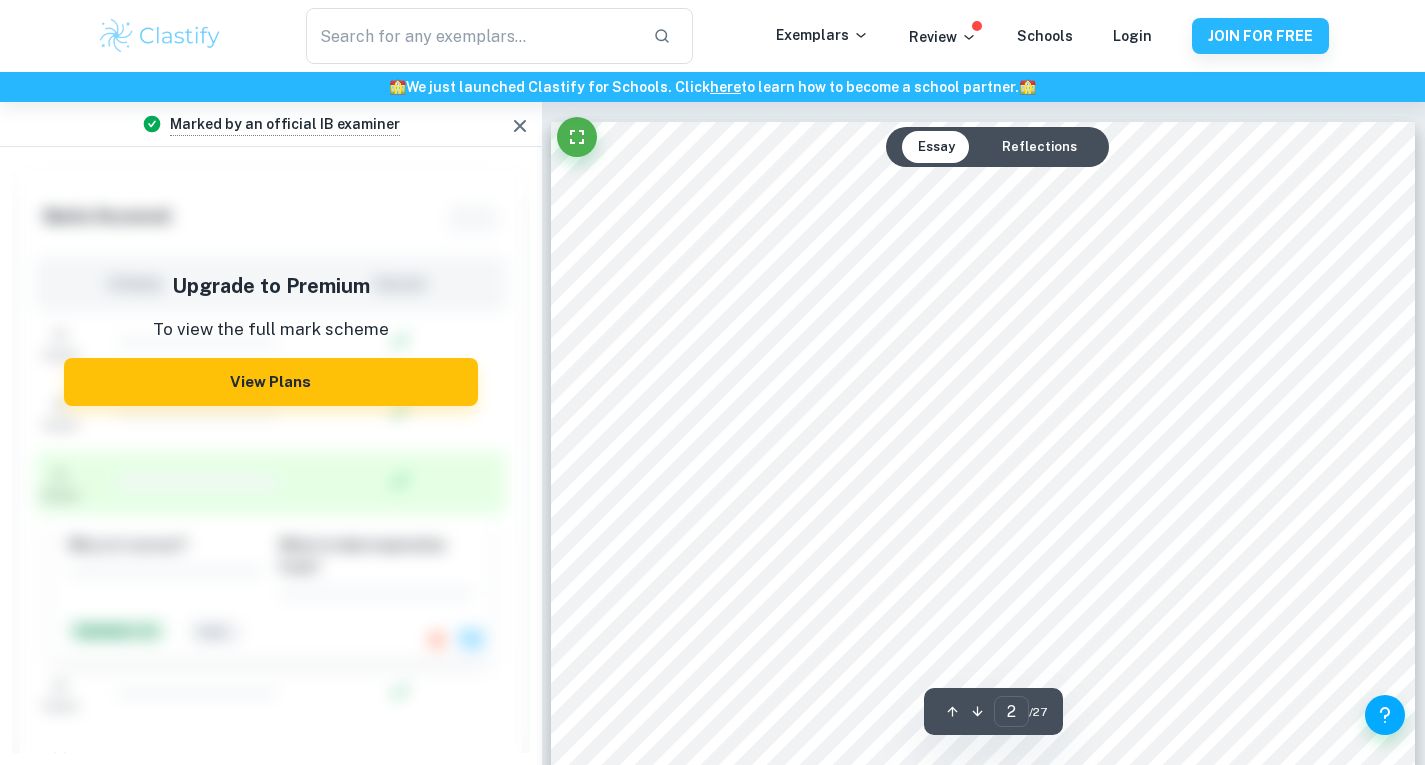 type on "1" 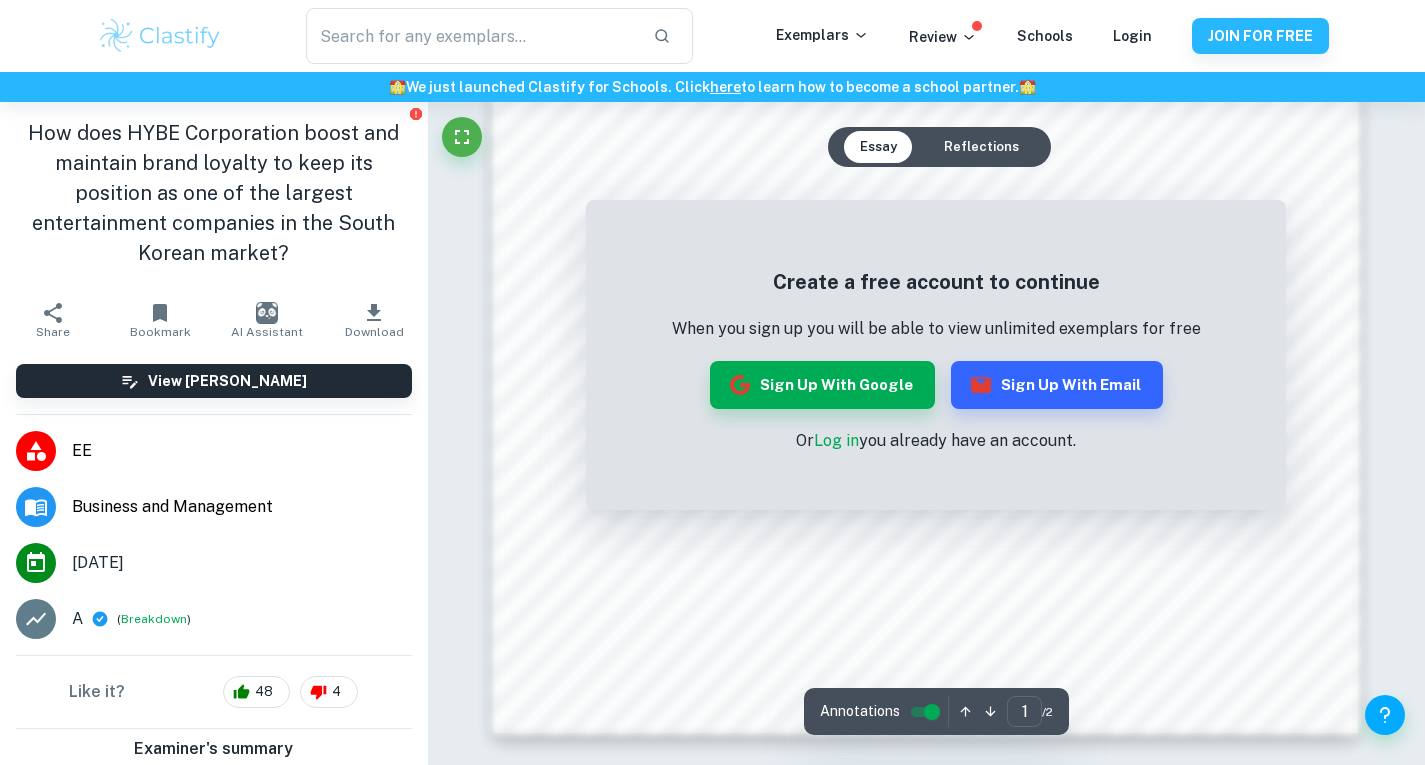 scroll, scrollTop: 1840, scrollLeft: 0, axis: vertical 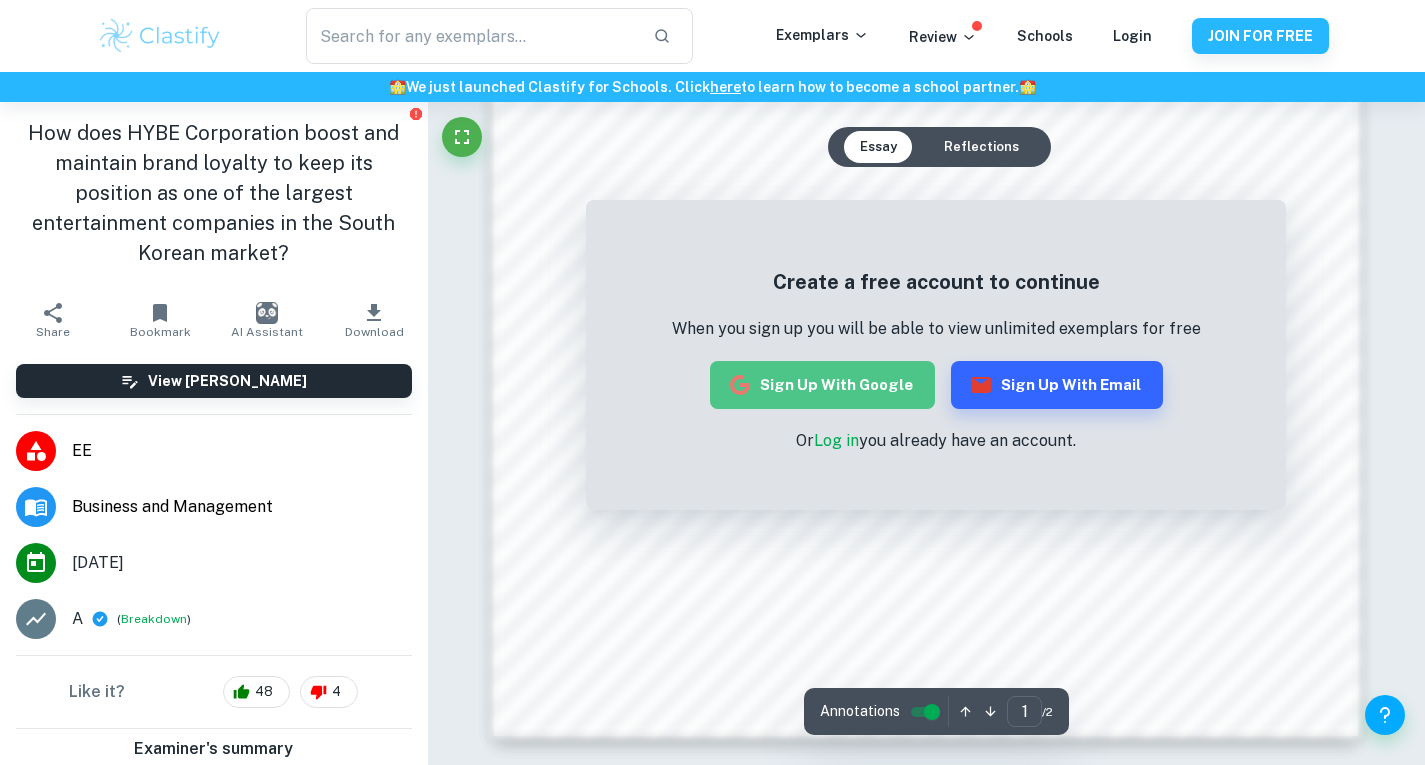 click on "Sign up with Google" at bounding box center [822, 385] 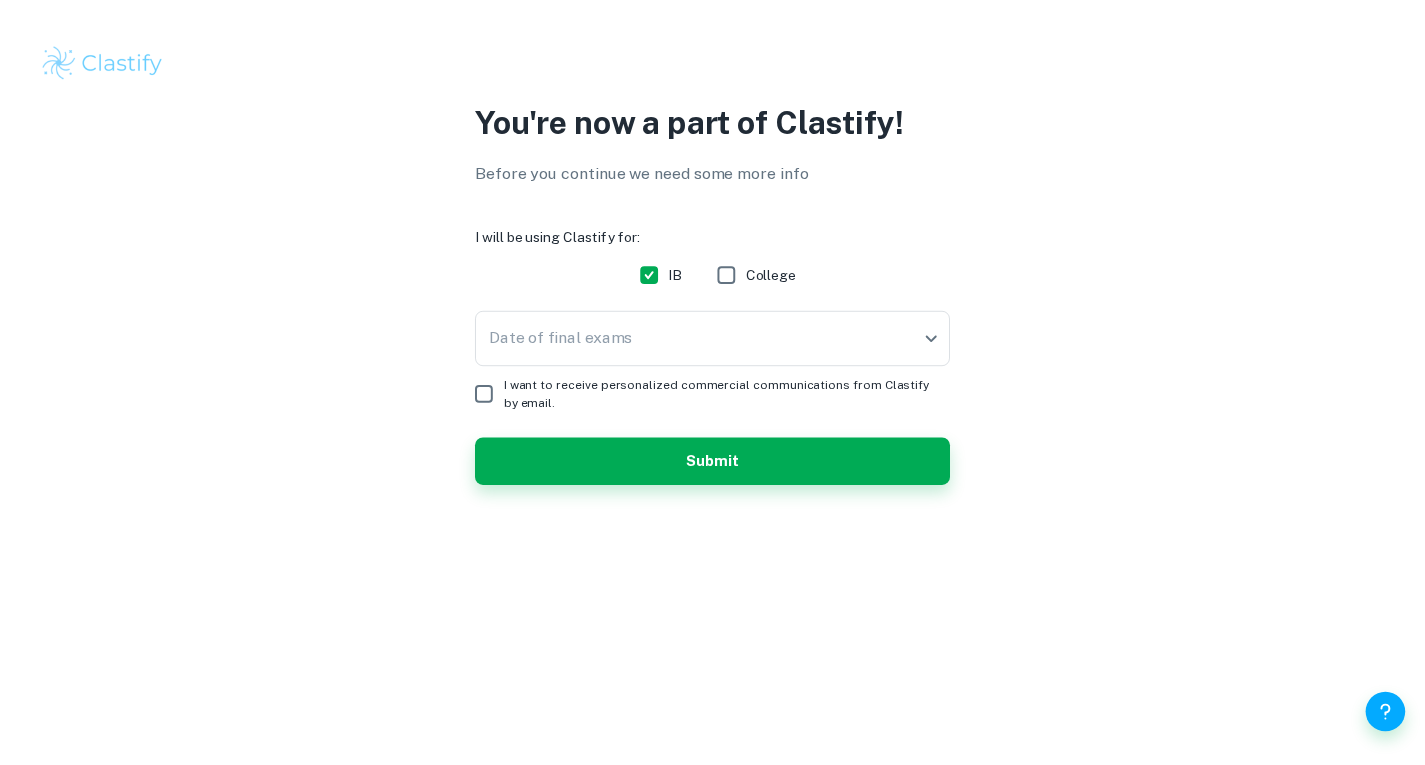 scroll, scrollTop: 0, scrollLeft: 0, axis: both 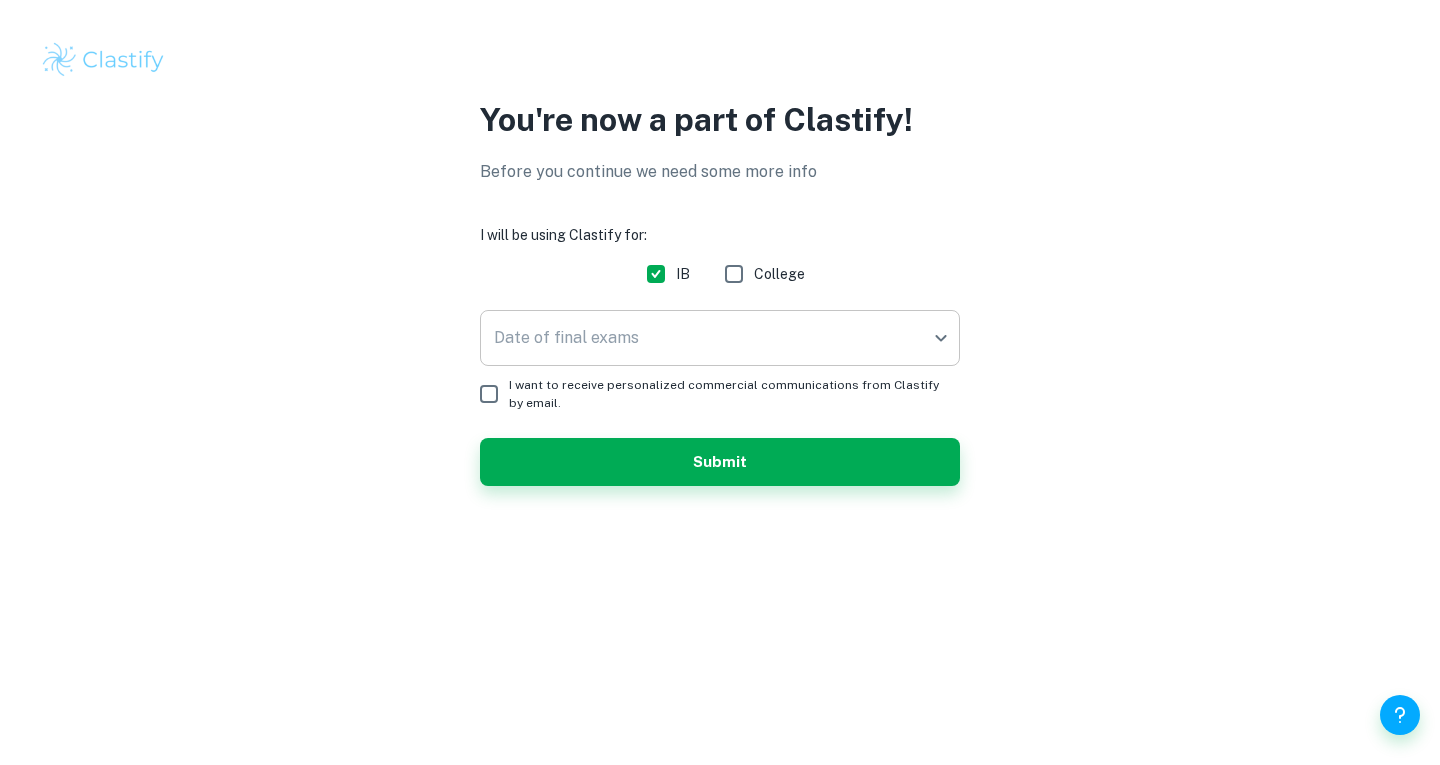 click on "We value your privacy We use cookies to enhance your browsing experience, serve personalised ads or content, and analyse our traffic. By clicking "Accept All", you consent to our use of cookies.   Cookie Policy Customise   Reject All   Accept All   Customise Consent Preferences   We use cookies to help you navigate efficiently and perform certain functions. You will find detailed information about all cookies under each consent category below. The cookies that are categorised as "Necessary" are stored on your browser as they are essential for enabling the basic functionalities of the site. ...  Show more For more information on how Google's third-party cookies operate and handle your data, see:   Google Privacy Policy Necessary Always Active Necessary cookies are required to enable the basic features of this site, such as providing secure log-in or adjusting your consent preferences. These cookies do not store any personally identifiable data. Functional Analytics Performance Advertisement Uncategorised" at bounding box center [720, 382] 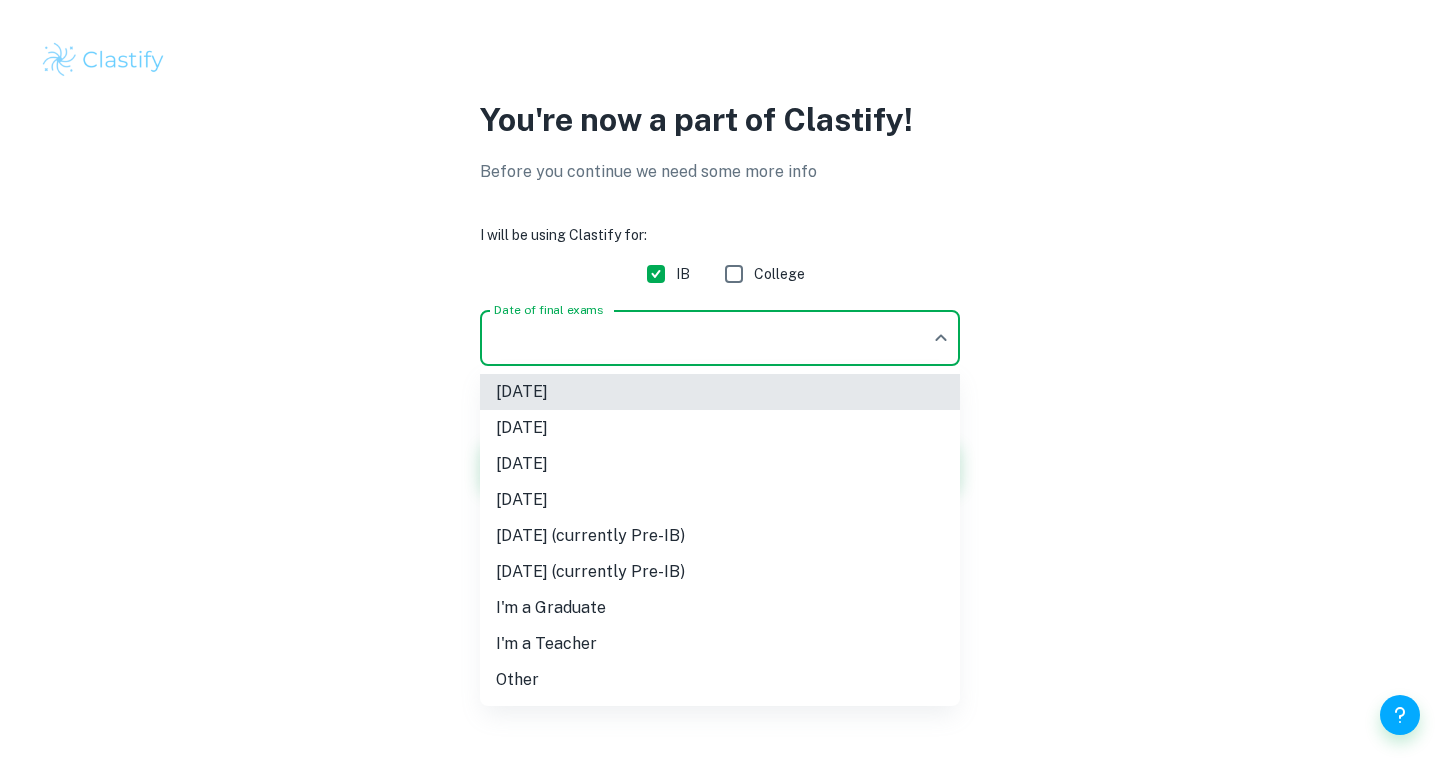 click on "May 2026" at bounding box center (720, 464) 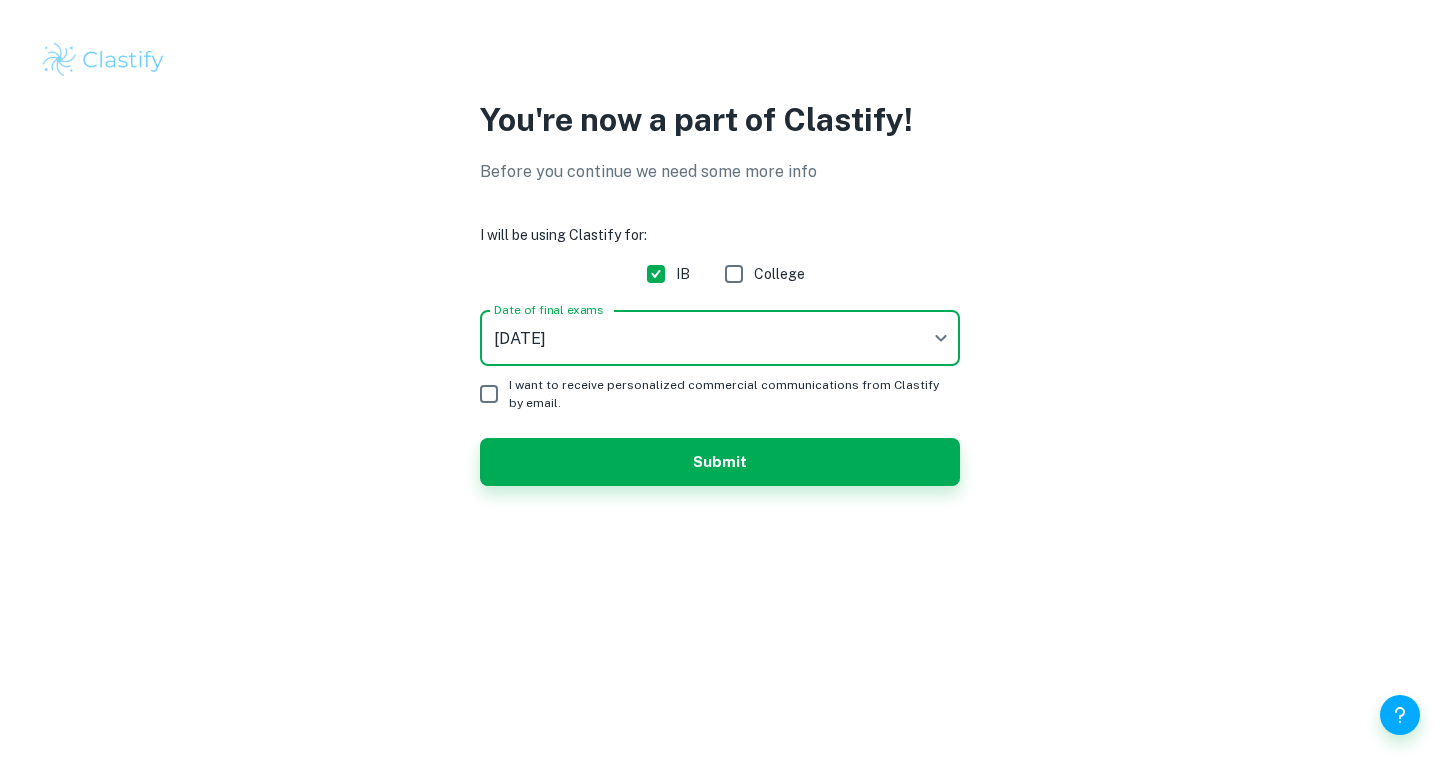 click on "I will be using Clastify for: IB College Date of final exams May 2026 M26 Date of final exams I want to receive personalized commercial communications from Clastify by email. Submit" at bounding box center (720, 355) 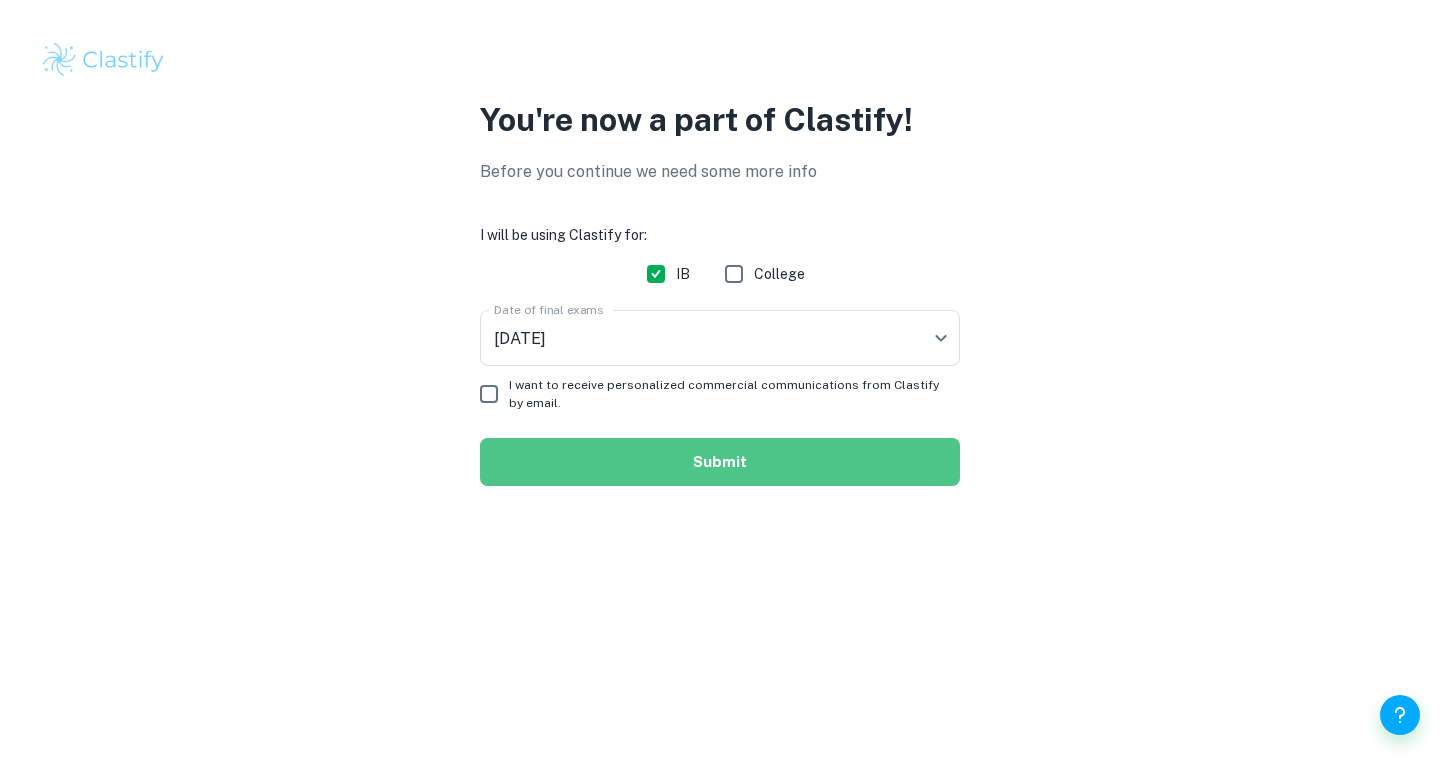 click on "Submit" at bounding box center [720, 462] 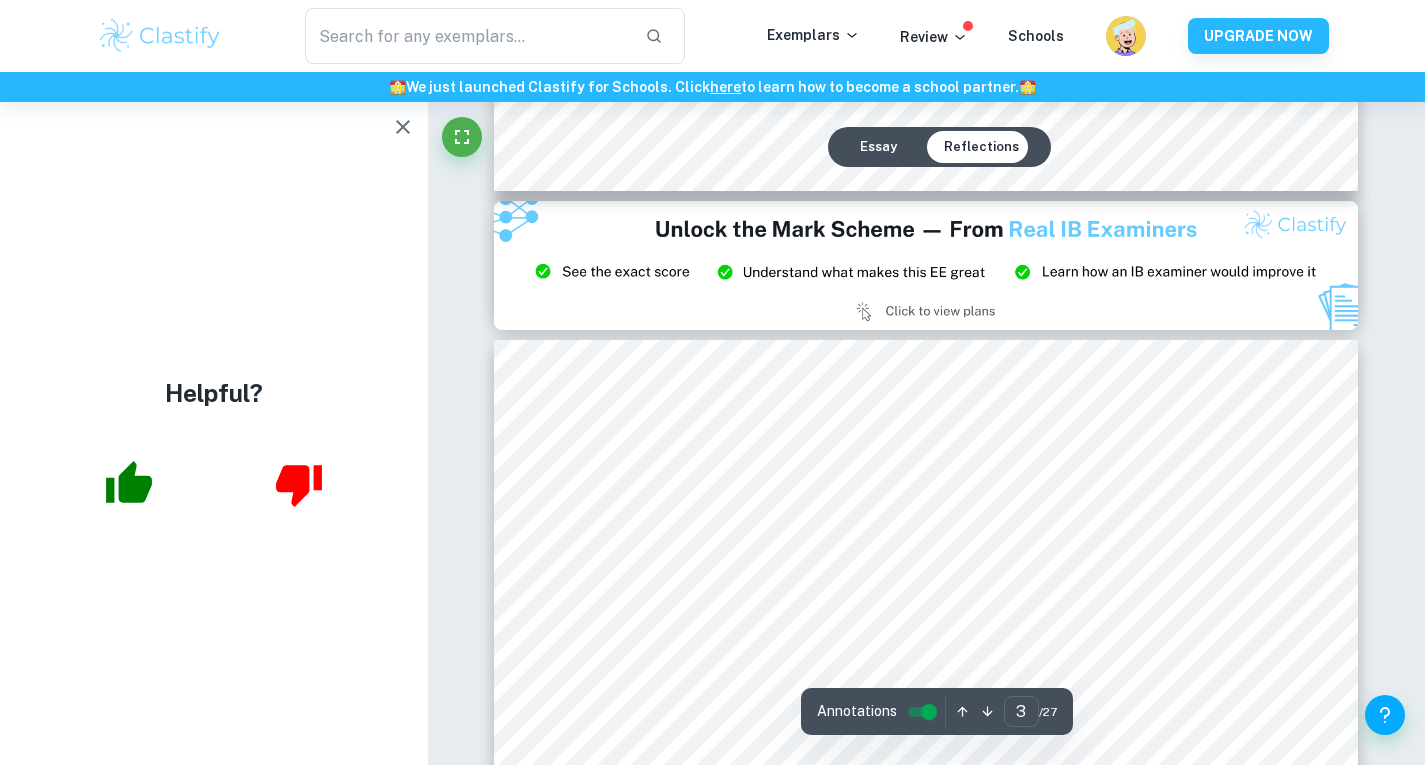 scroll, scrollTop: 2526, scrollLeft: 0, axis: vertical 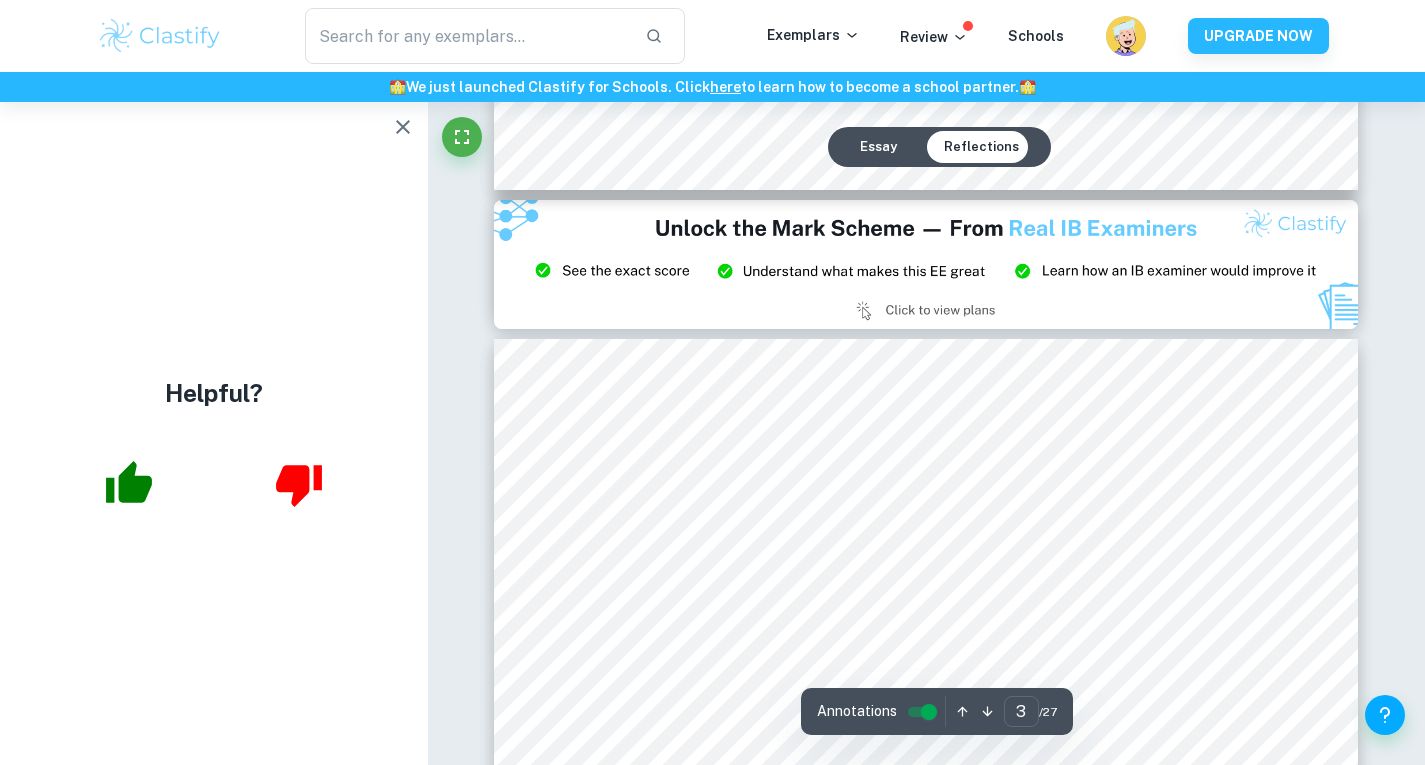 click on "​ Exemplars Review Schools UPGRADE NOW" at bounding box center (712, 36) 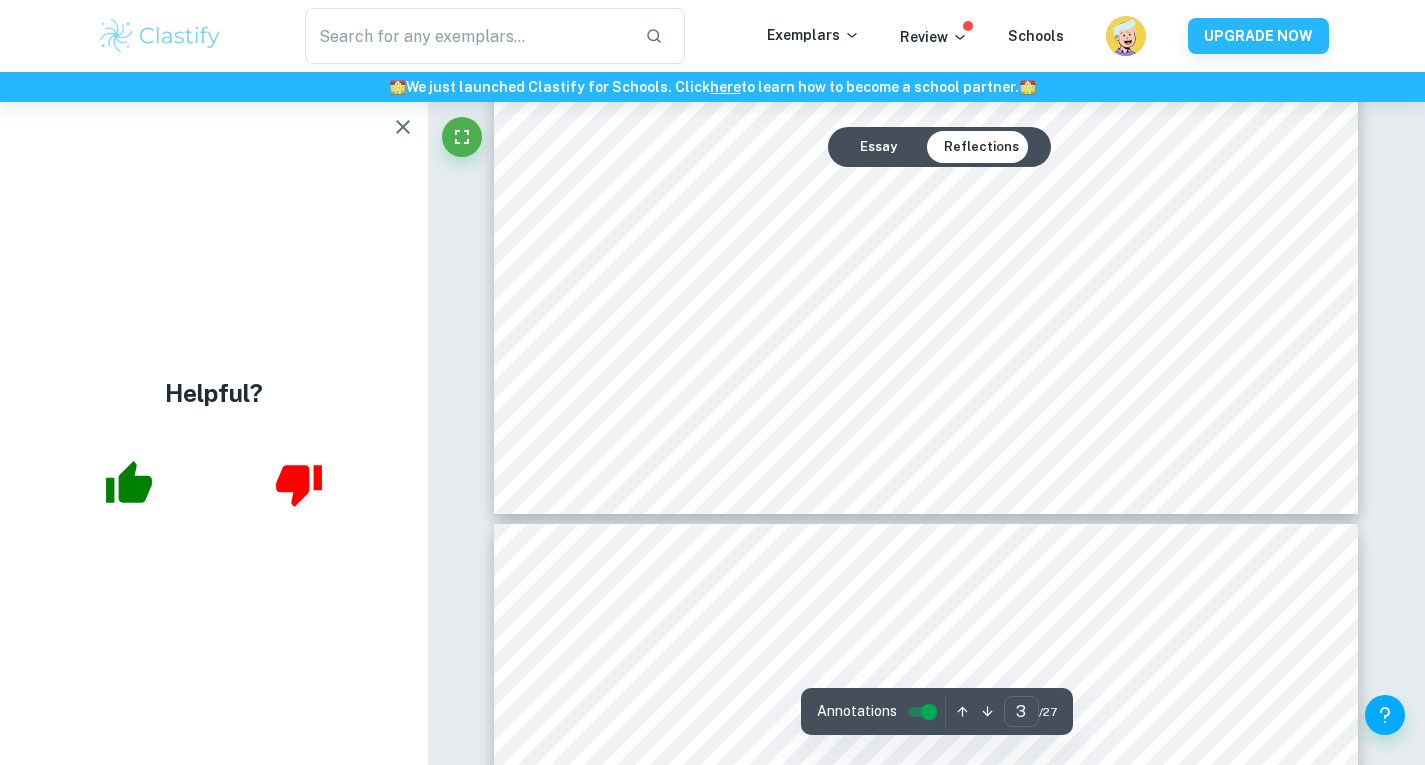 scroll, scrollTop: 3518, scrollLeft: 0, axis: vertical 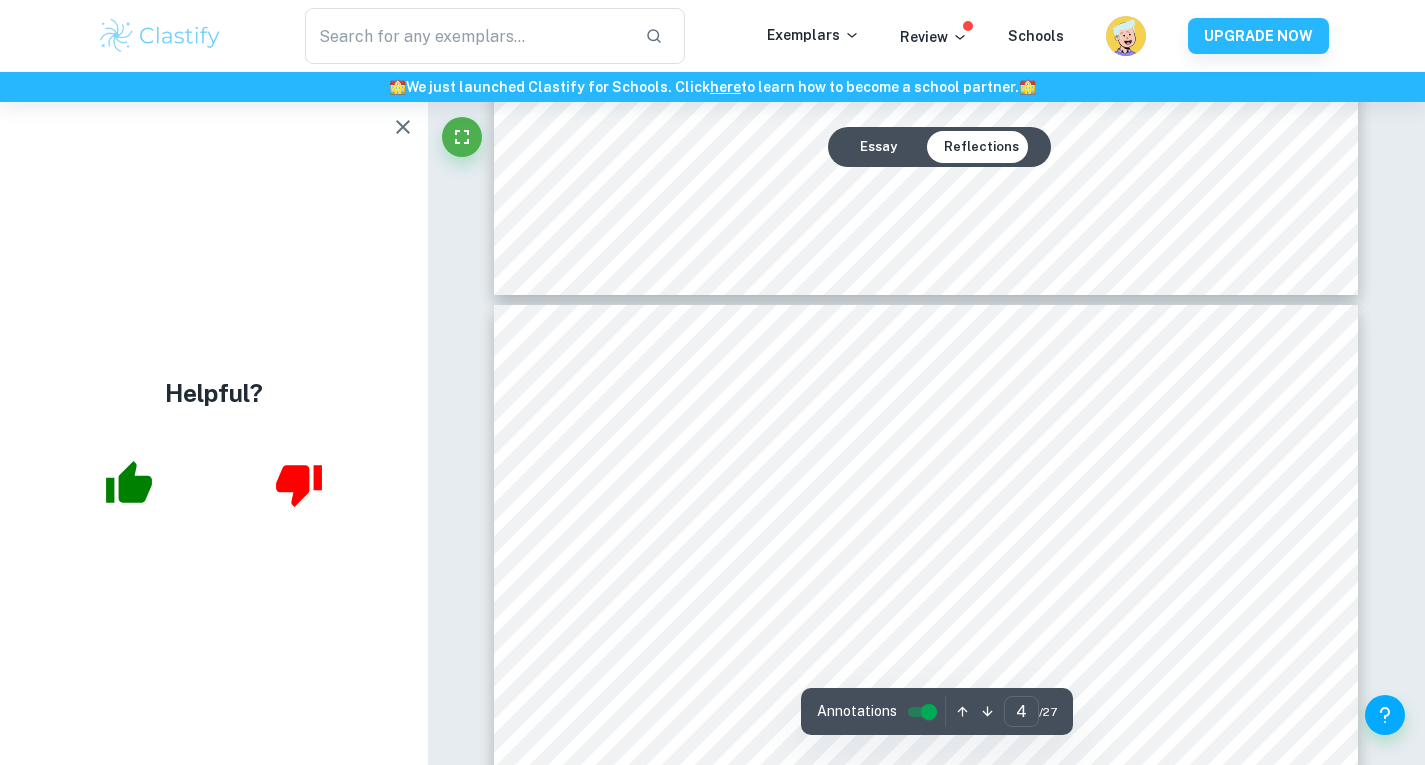 type on "3" 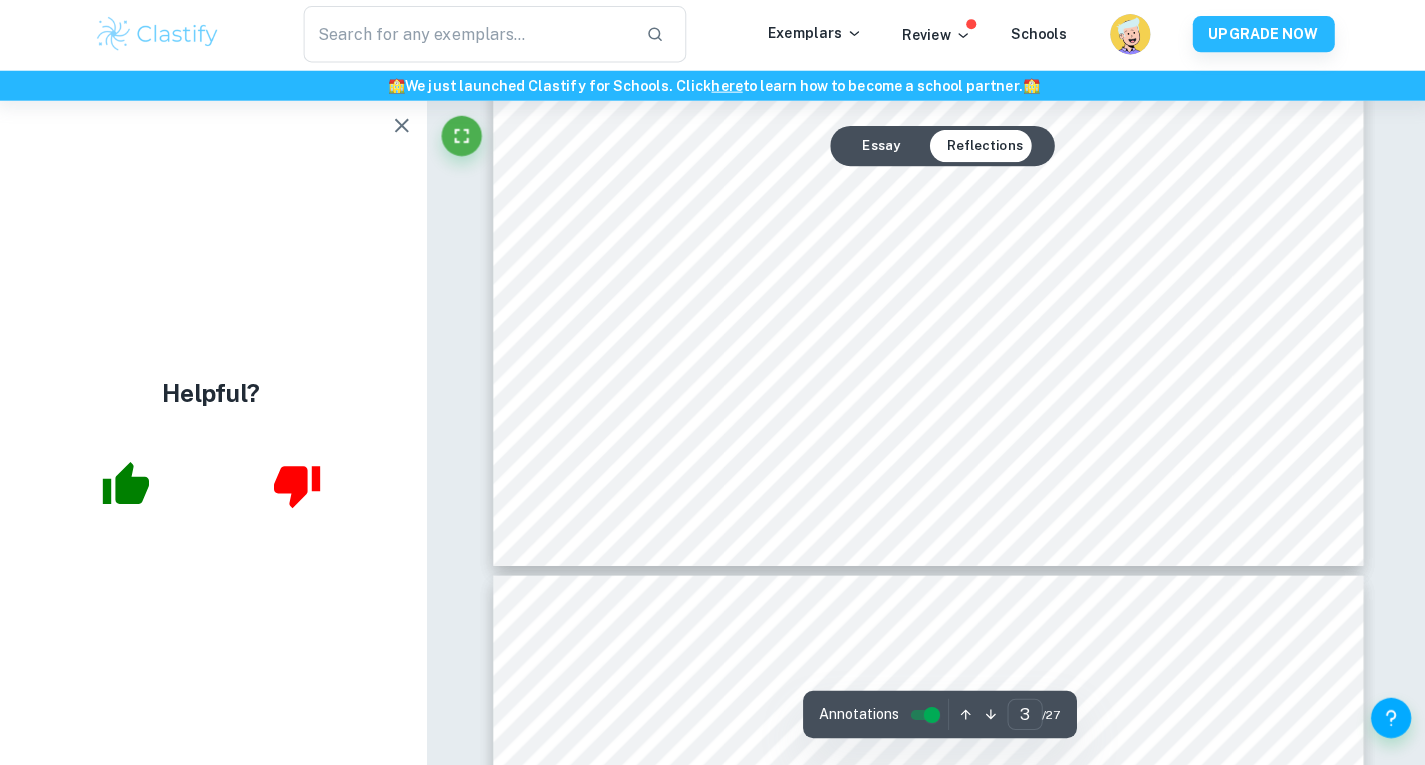 scroll, scrollTop: 3522, scrollLeft: 0, axis: vertical 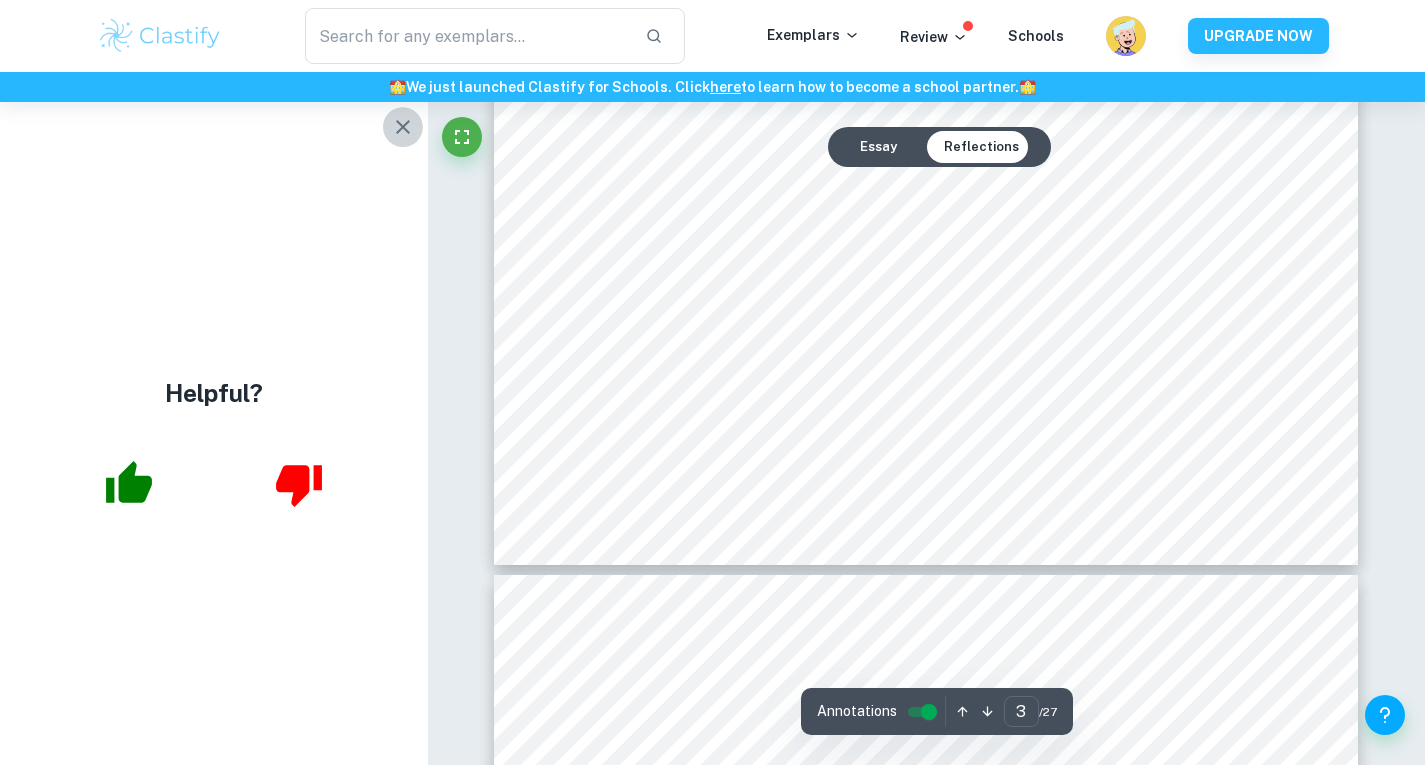click 